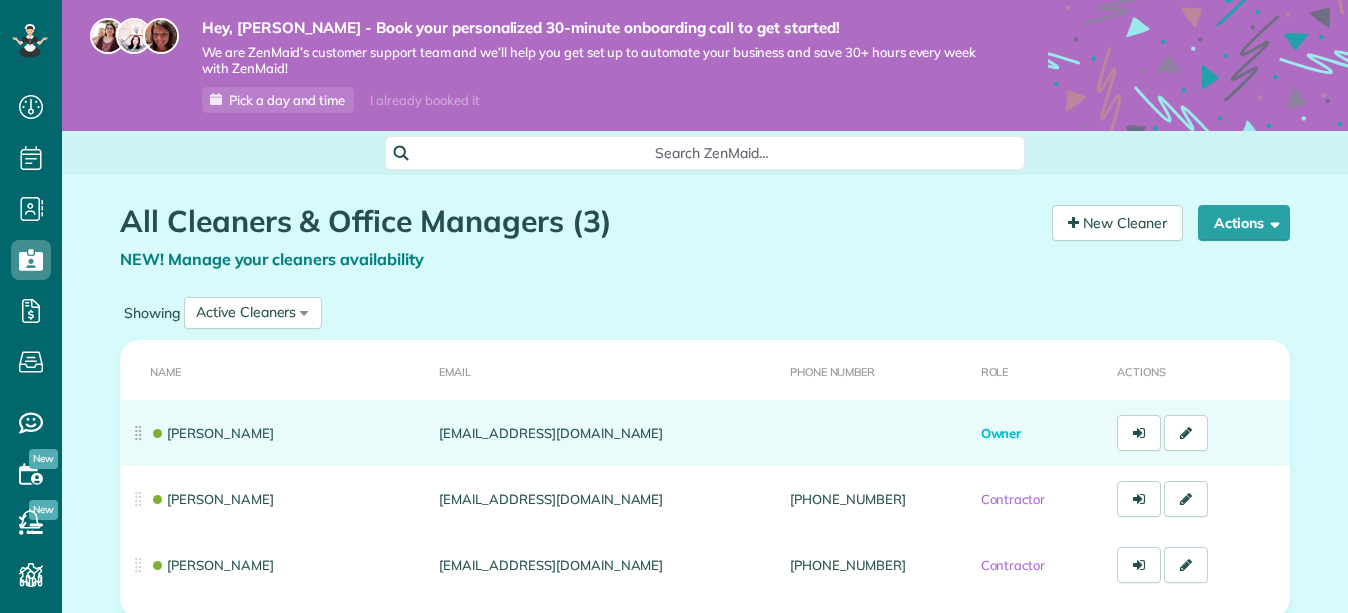 scroll, scrollTop: 0, scrollLeft: 0, axis: both 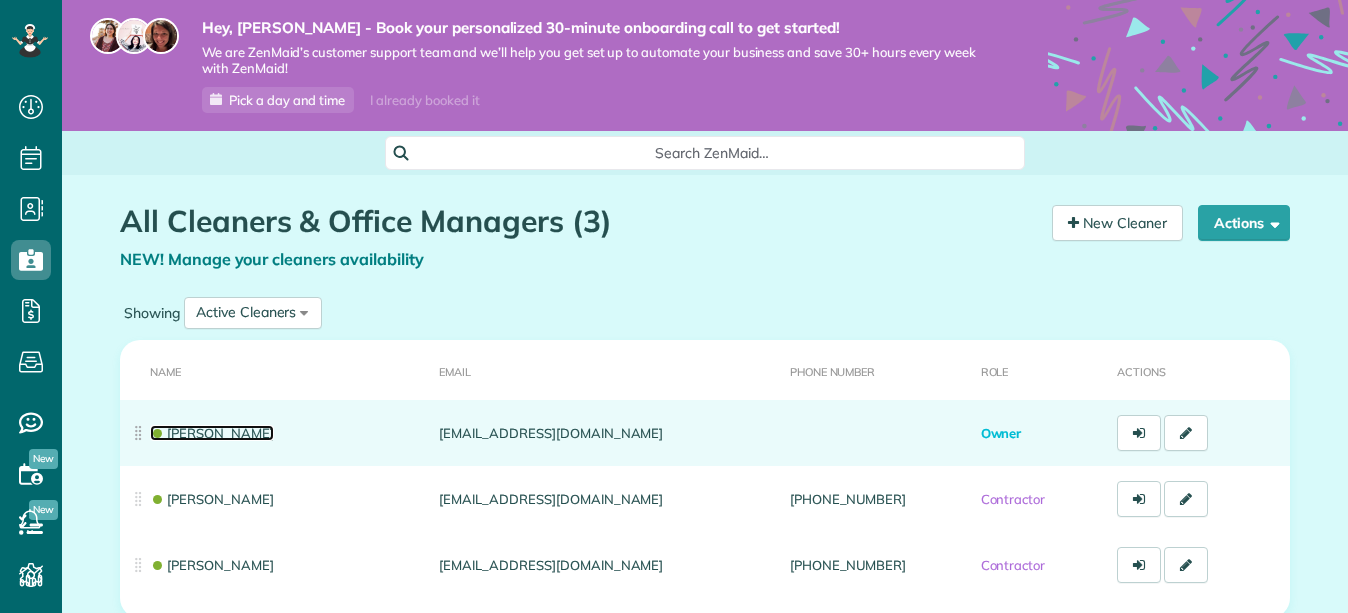 click on "[PERSON_NAME]" at bounding box center [212, 433] 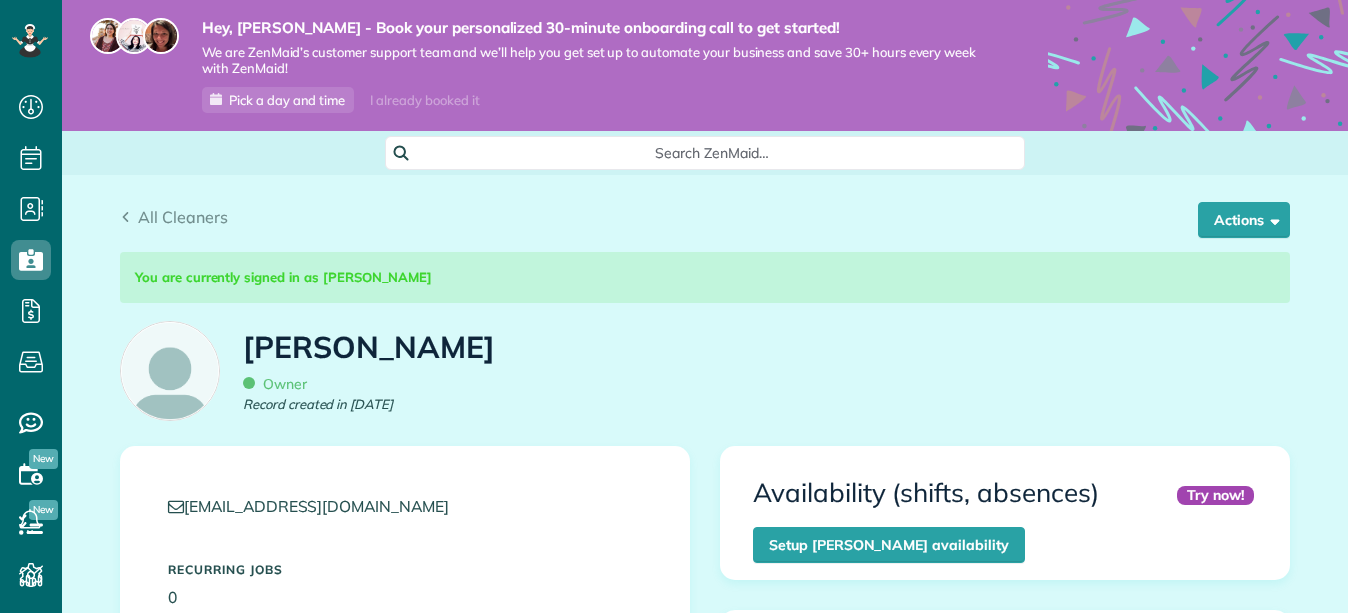scroll, scrollTop: 0, scrollLeft: 0, axis: both 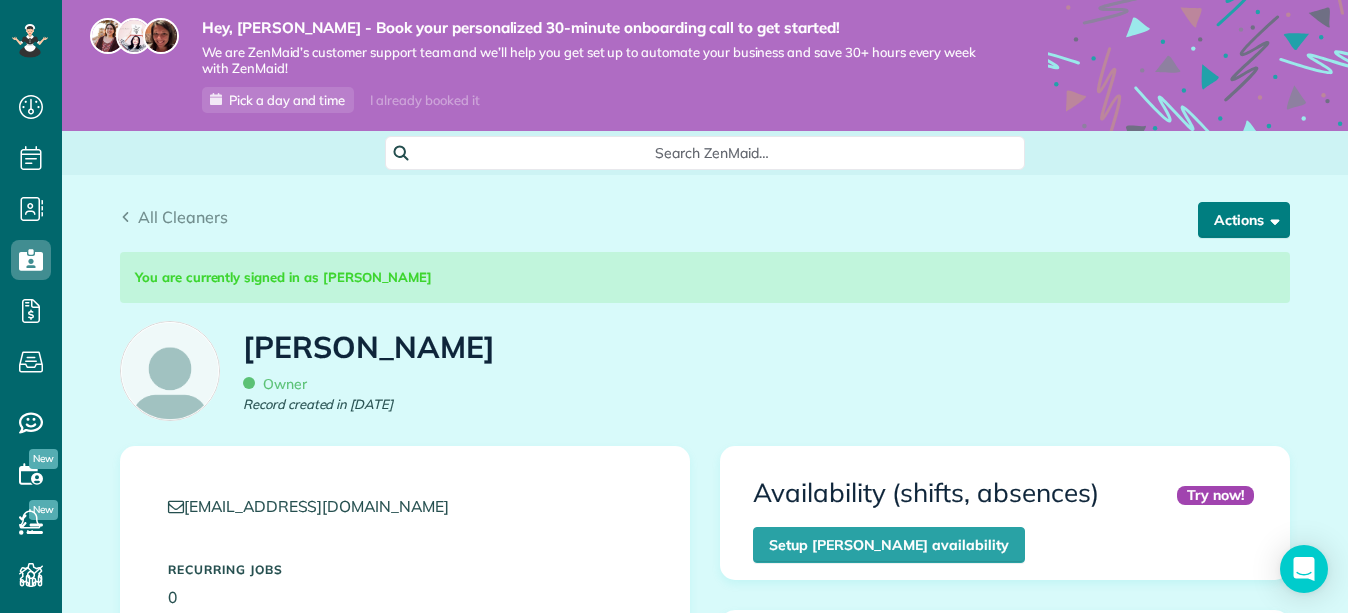 click on "Actions" at bounding box center [1244, 220] 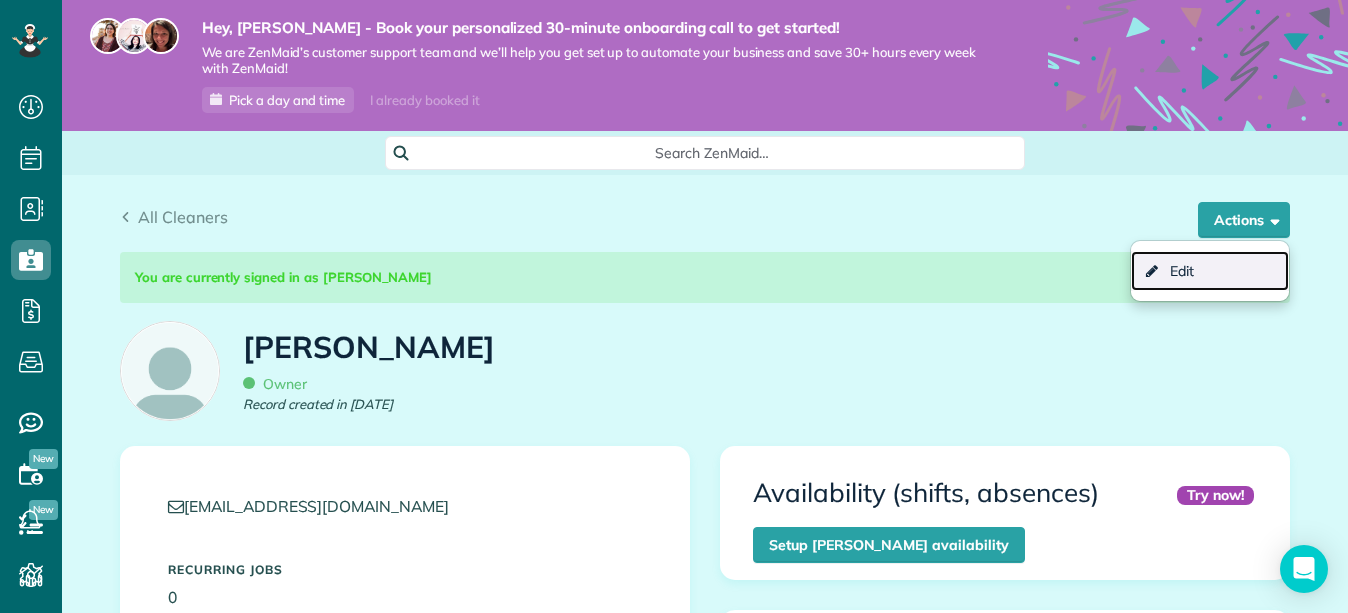 click on "Edit" at bounding box center (1210, 271) 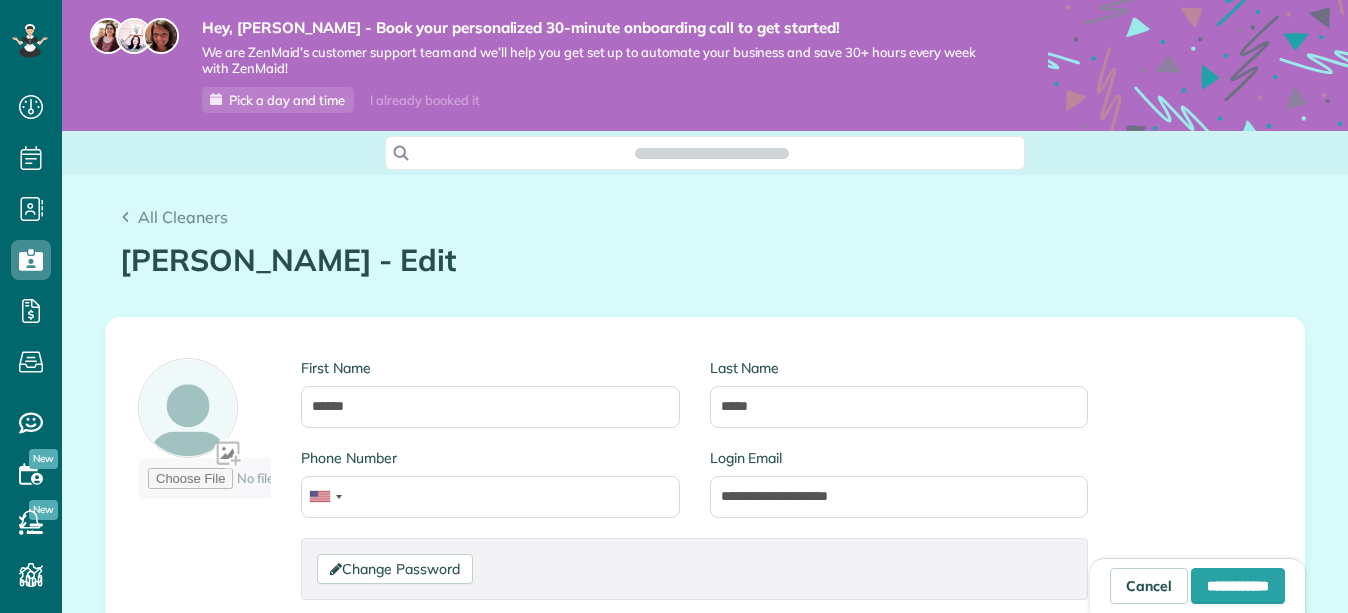 scroll, scrollTop: 0, scrollLeft: 0, axis: both 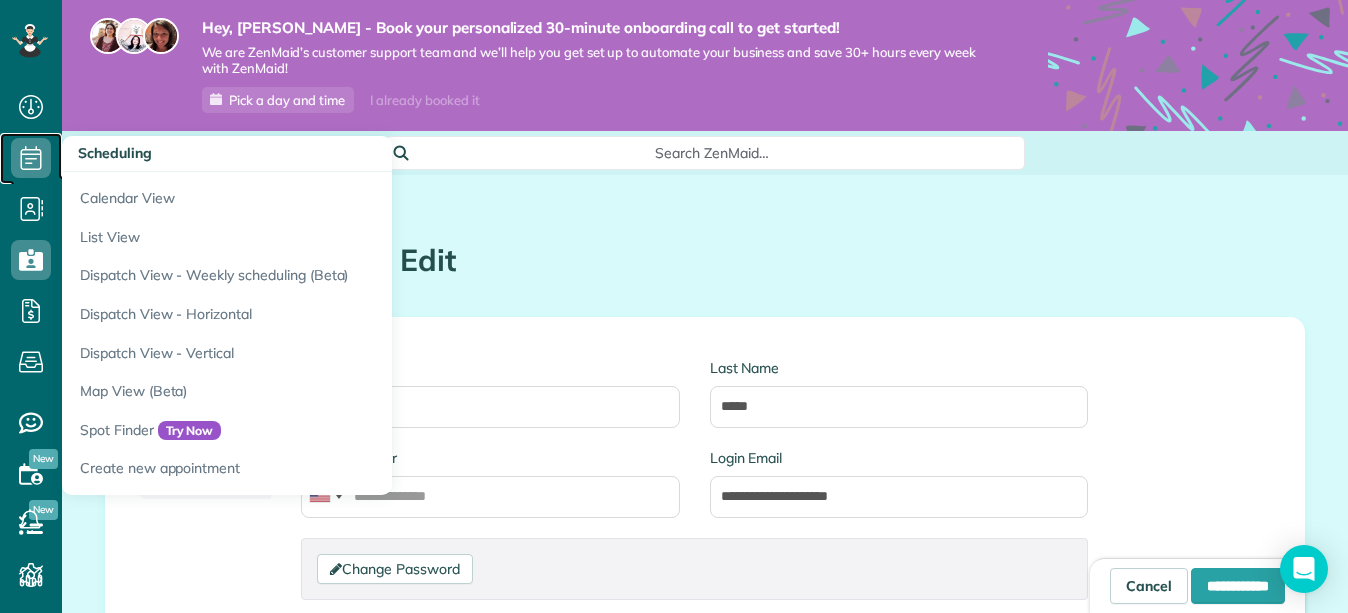 click 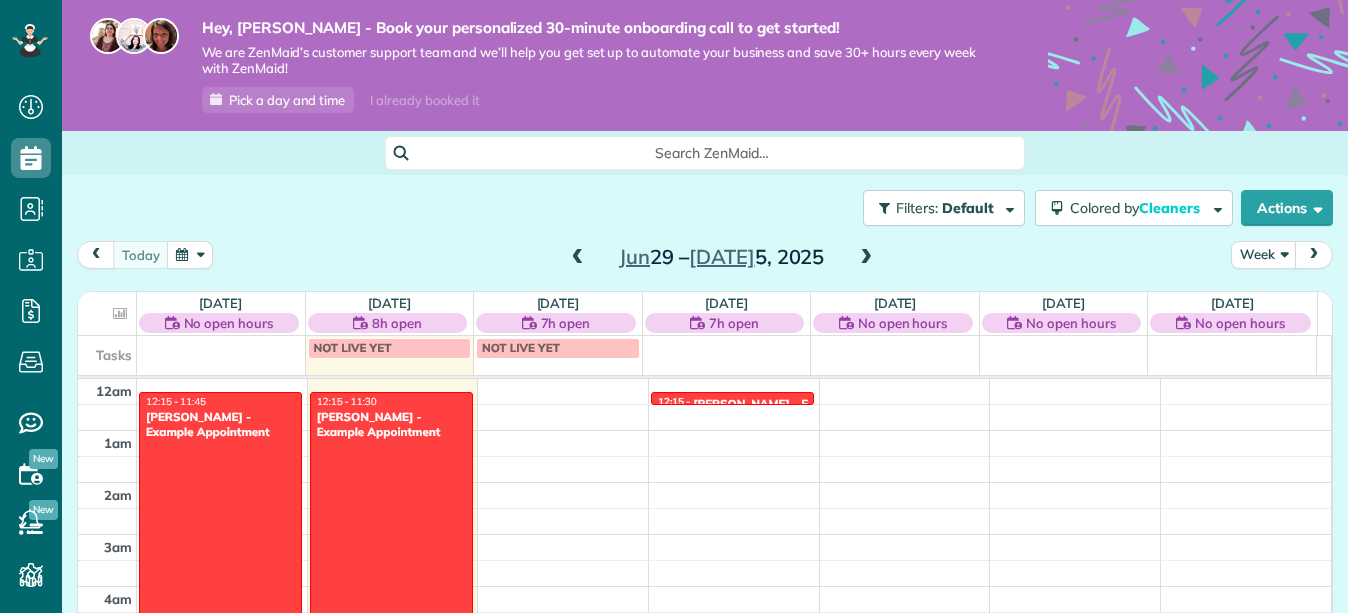 scroll, scrollTop: 0, scrollLeft: 0, axis: both 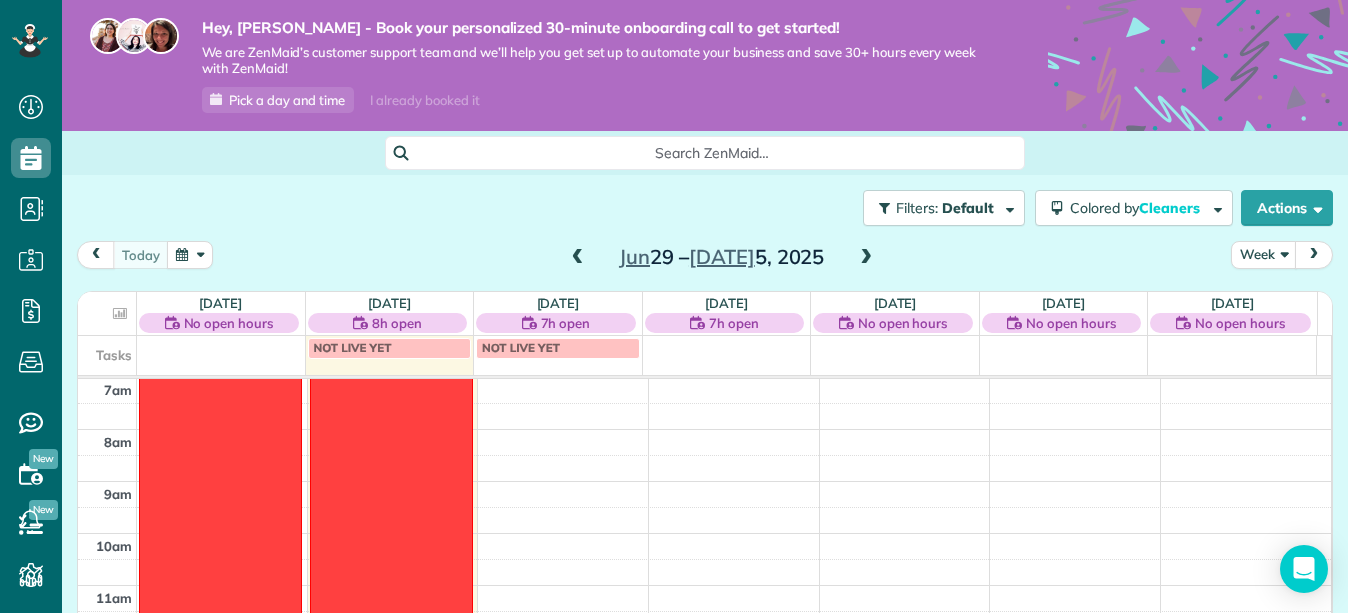 click at bounding box center (866, 258) 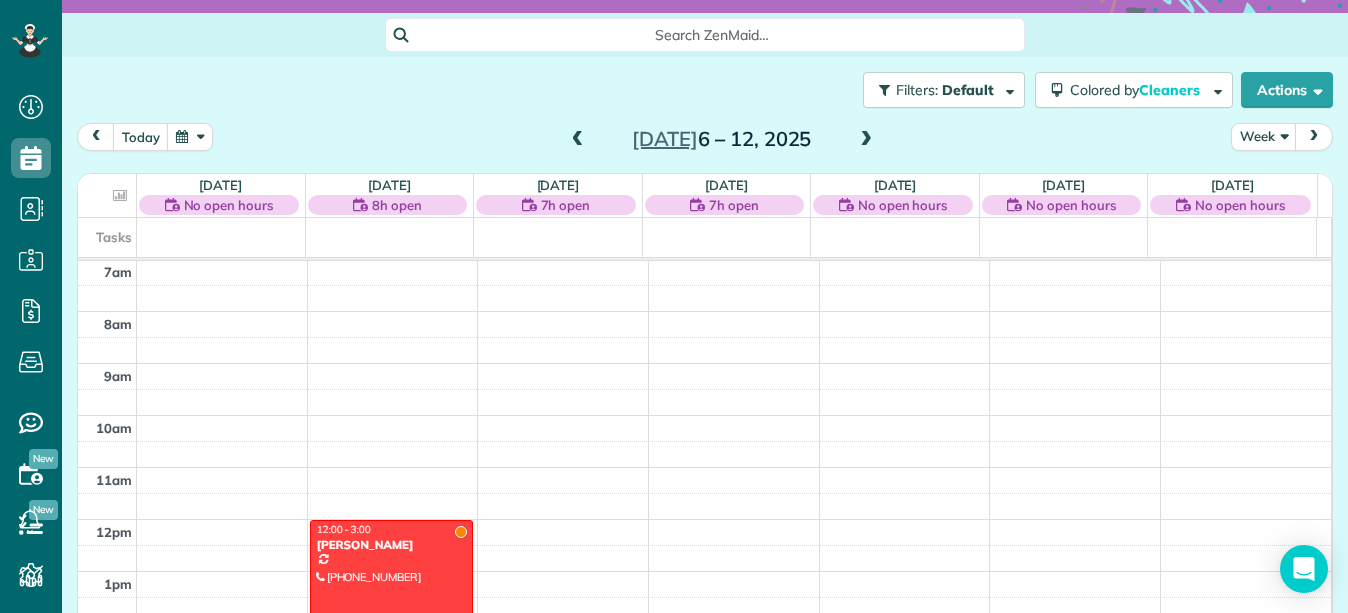 scroll, scrollTop: 157, scrollLeft: 0, axis: vertical 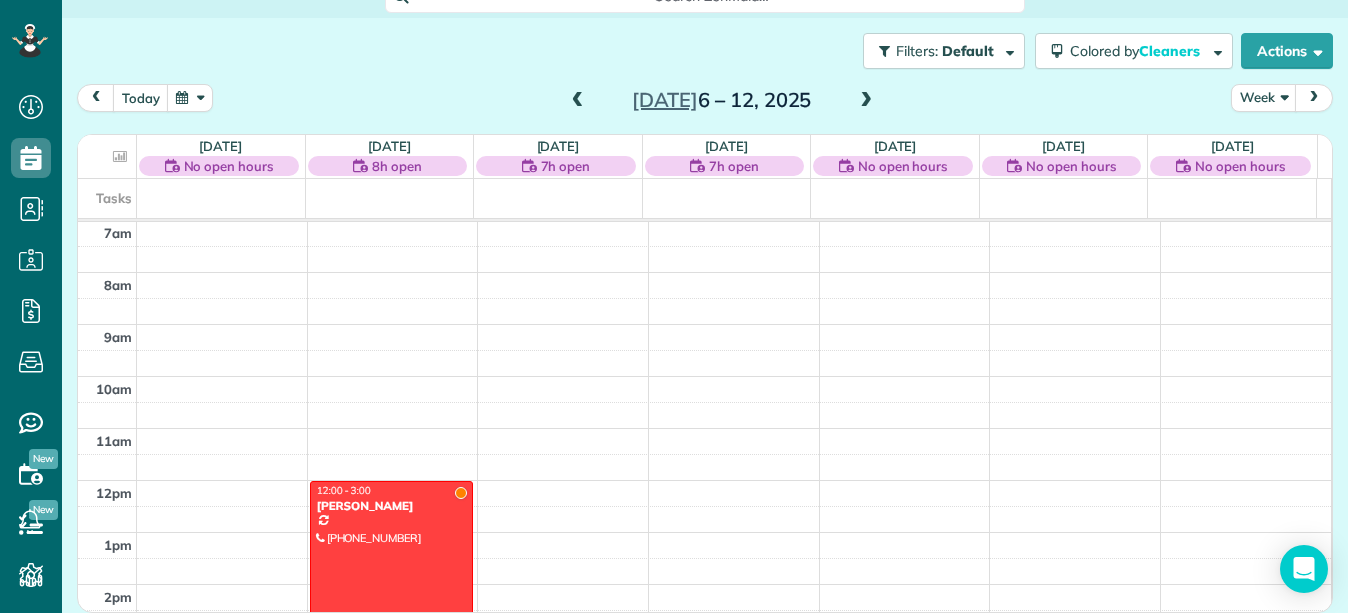 click on "[PERSON_NAME]" at bounding box center [391, 506] 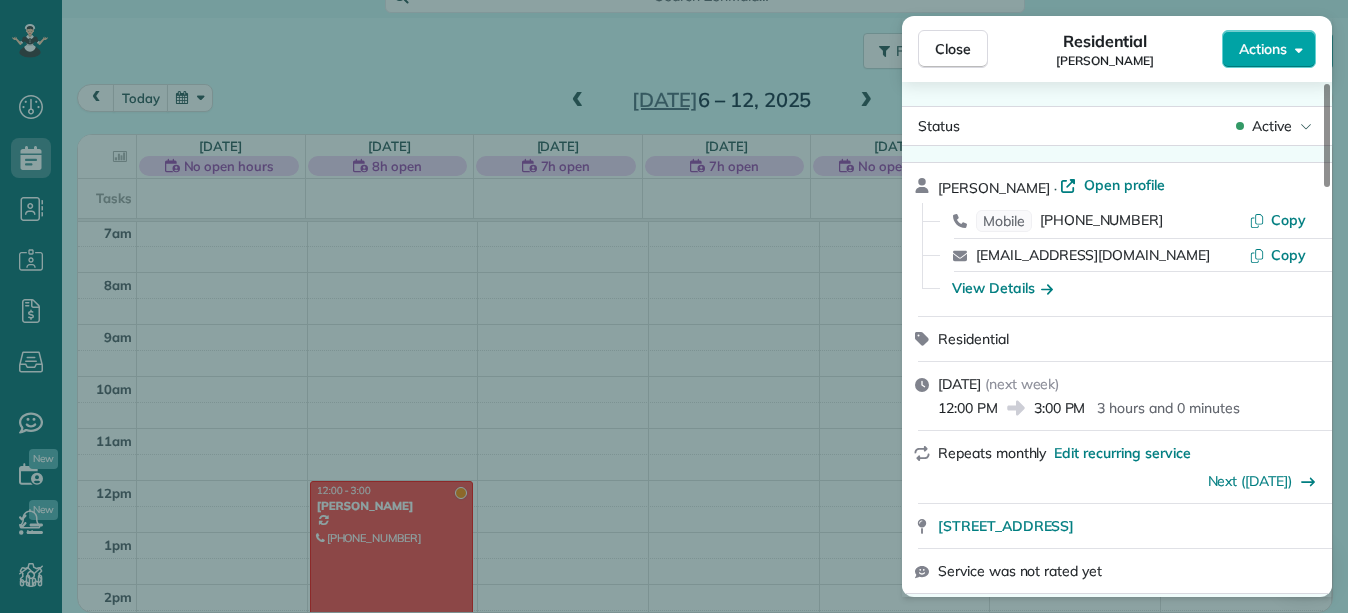 click on "Actions" at bounding box center [1269, 49] 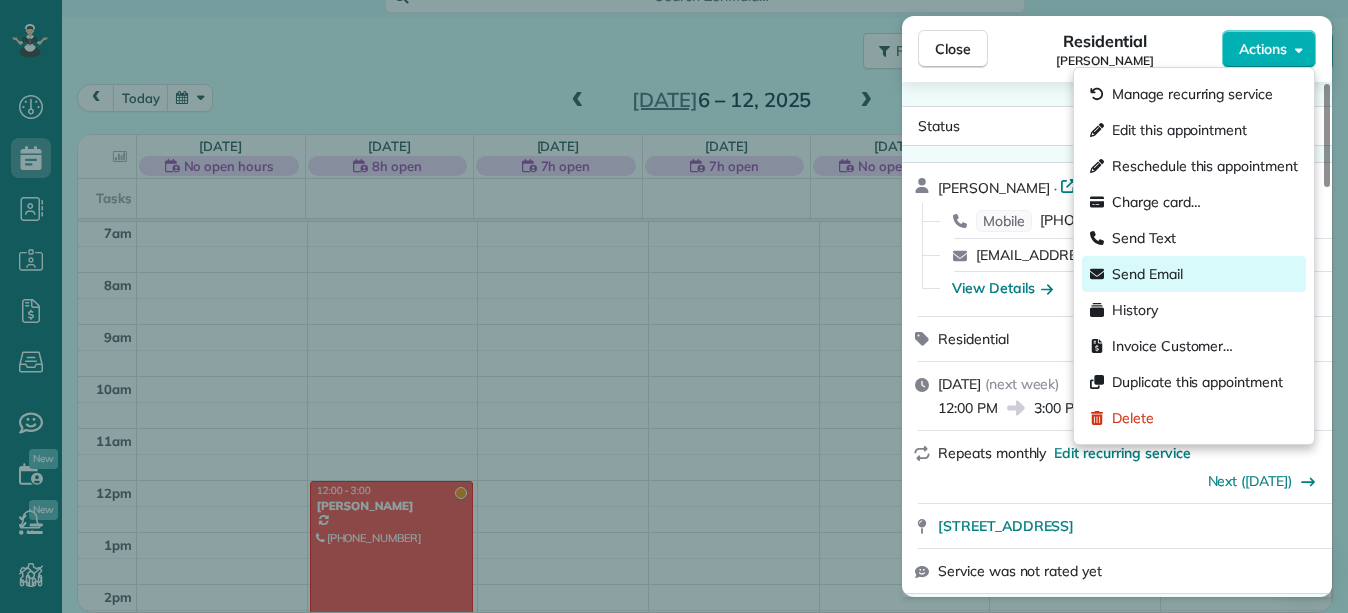 click on "Send Email" at bounding box center [1147, 274] 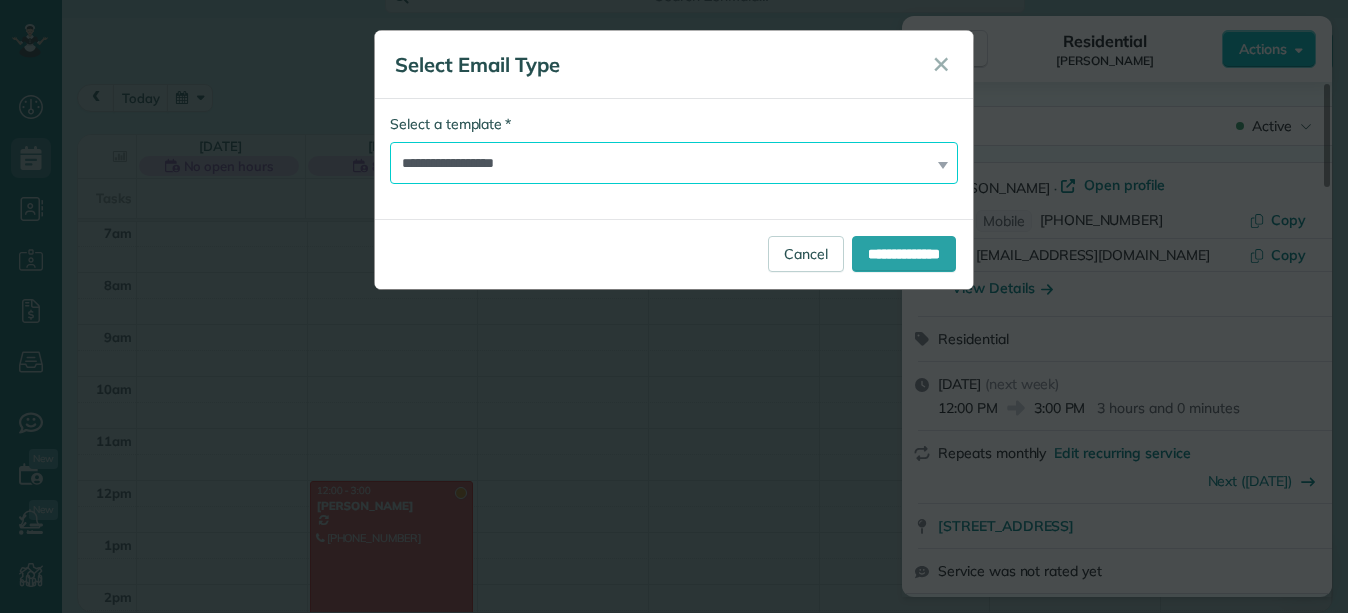 click on "**********" at bounding box center [674, 163] 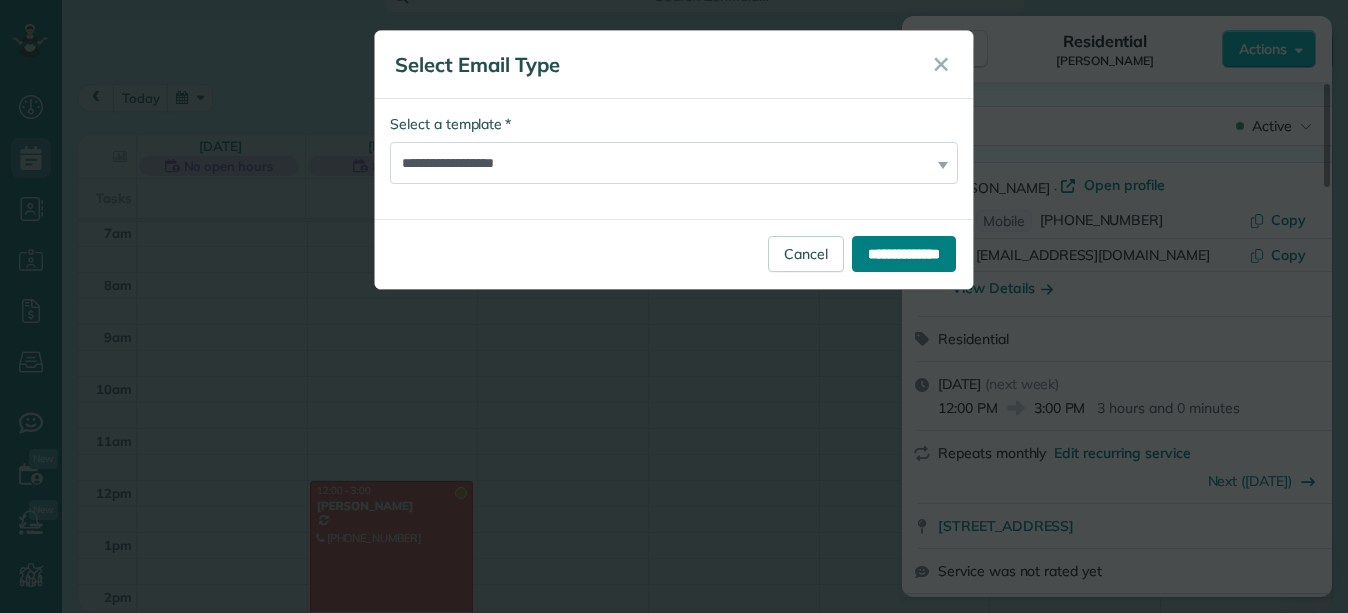 click on "**********" at bounding box center (904, 254) 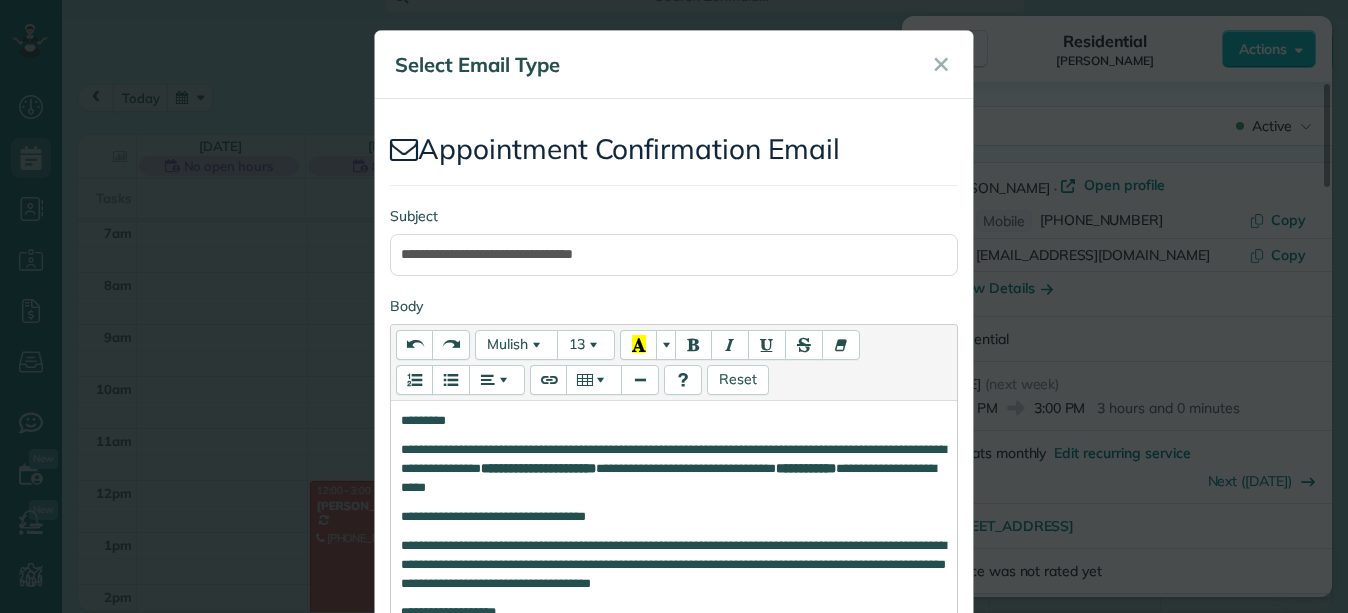 click on "Appointment Confirmation Email" at bounding box center [674, 149] 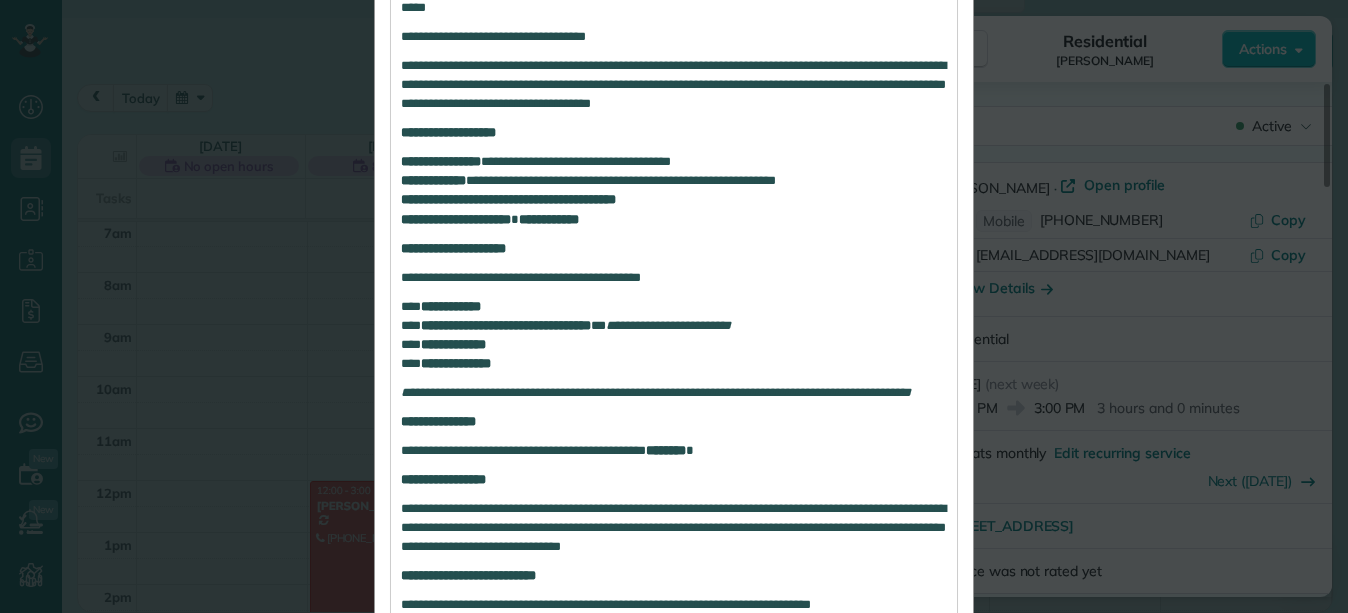 scroll, scrollTop: 520, scrollLeft: 0, axis: vertical 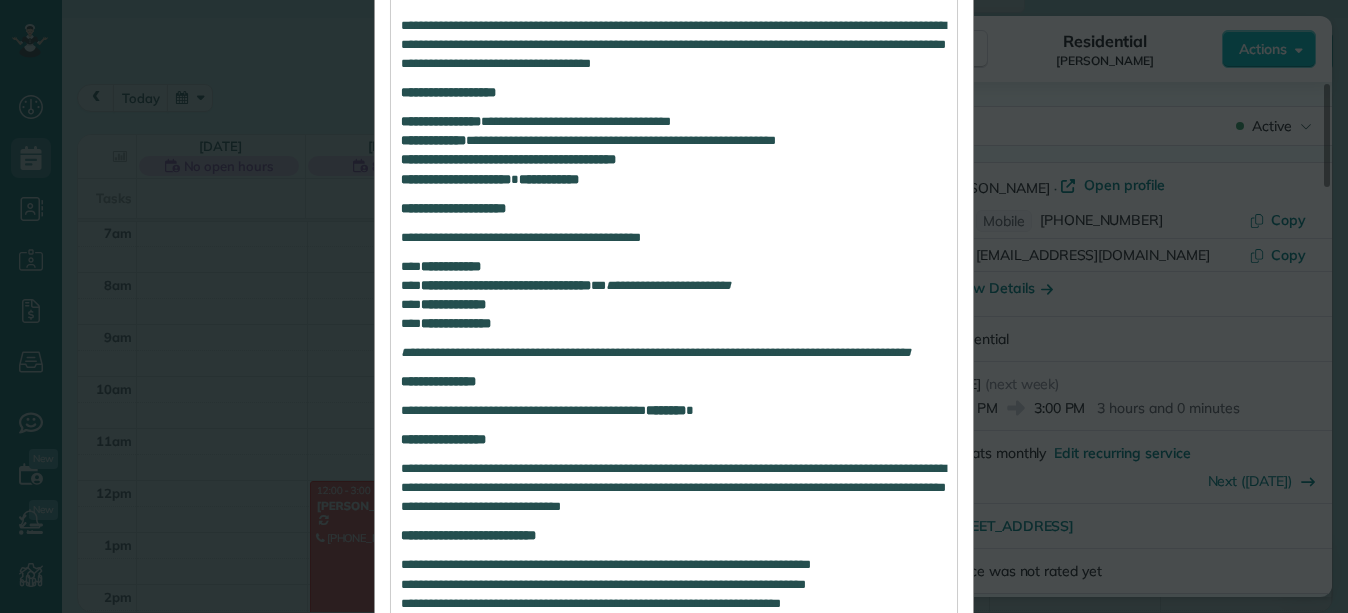 click on "**********" at bounding box center [674, 304] 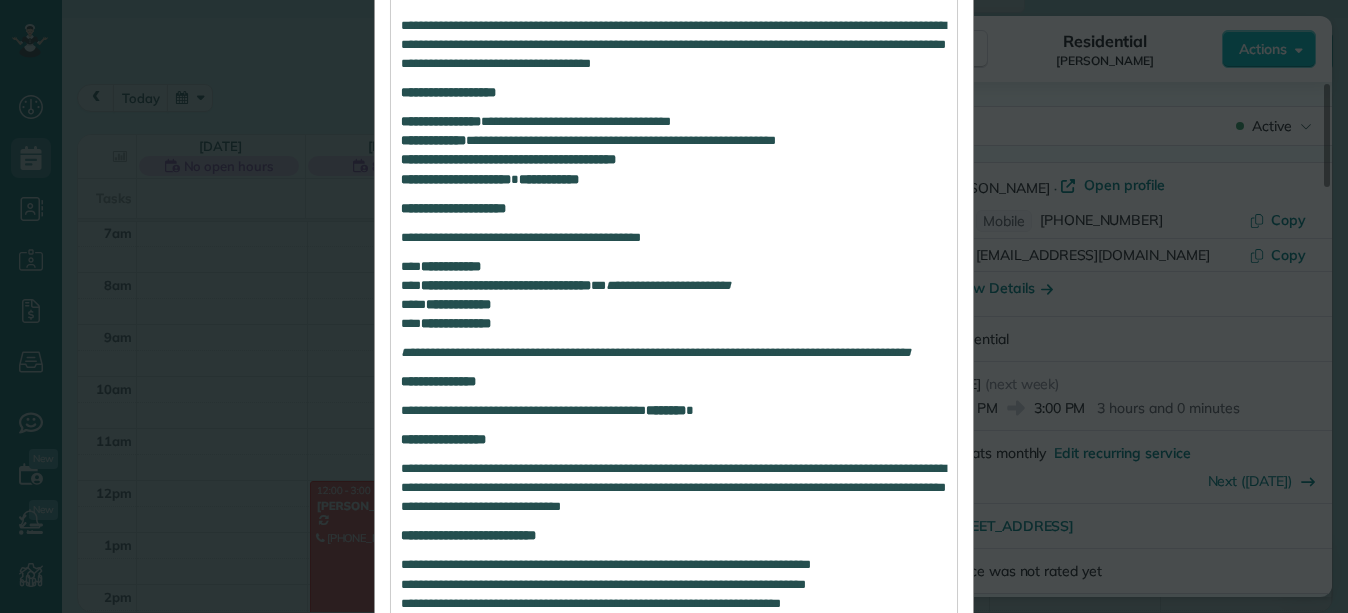click on "********" at bounding box center [666, 410] 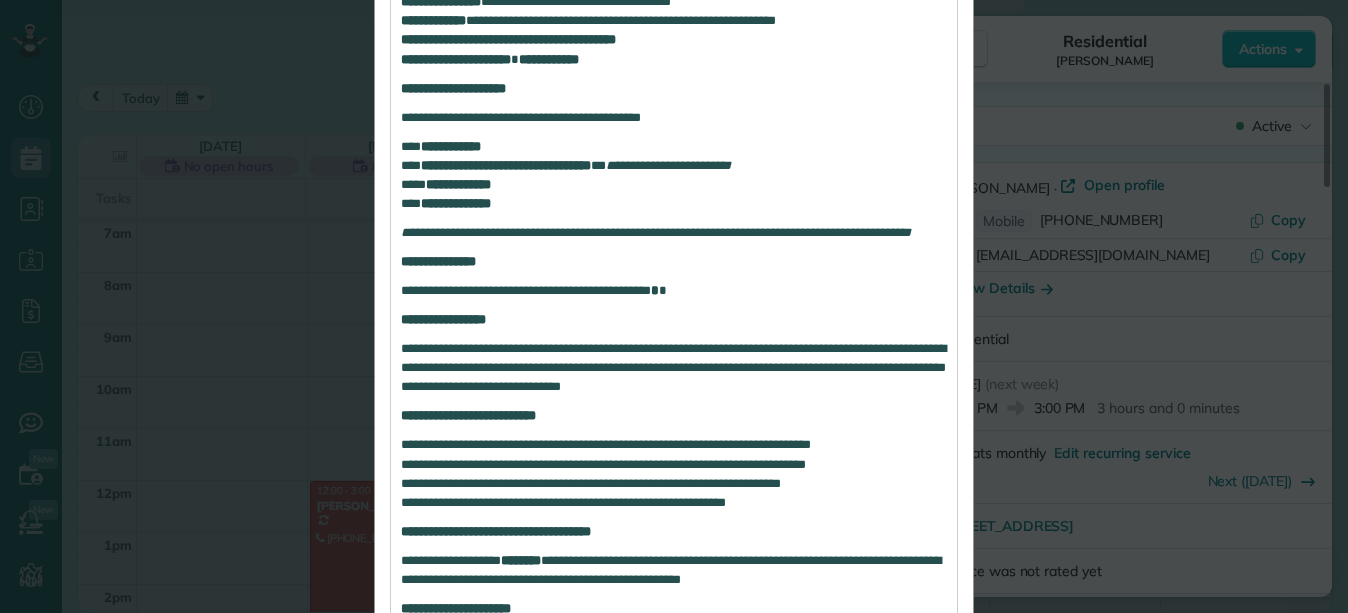 scroll, scrollTop: 652, scrollLeft: 0, axis: vertical 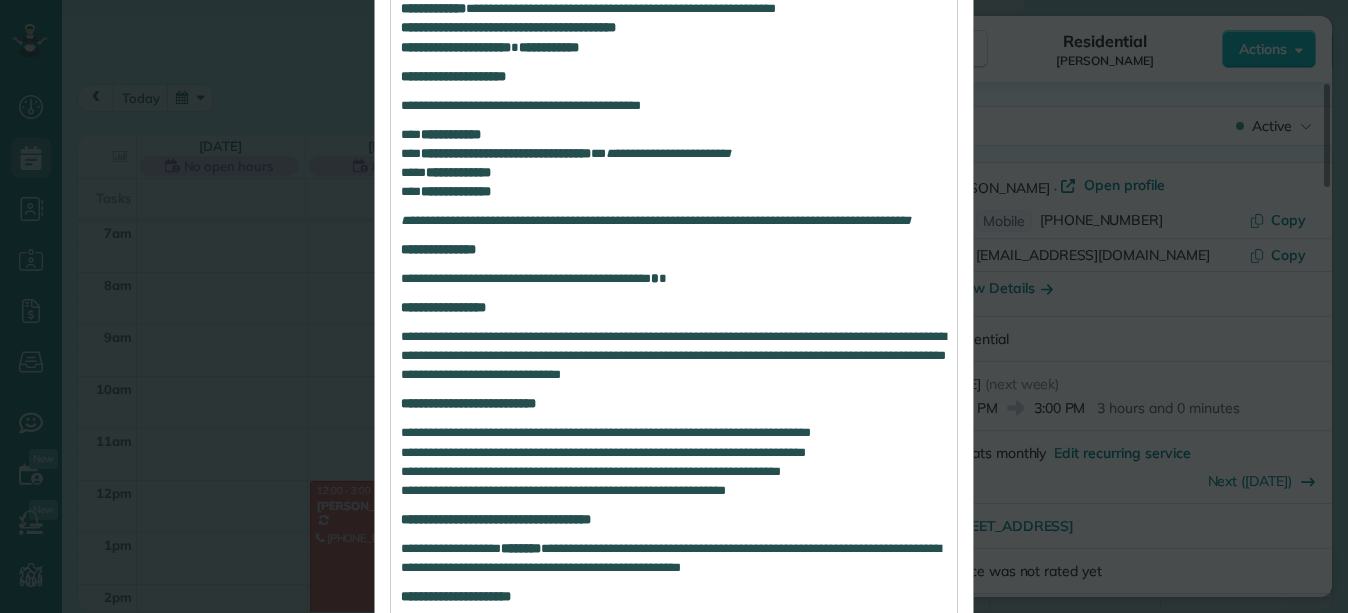 click on "**********" at bounding box center [674, 306] 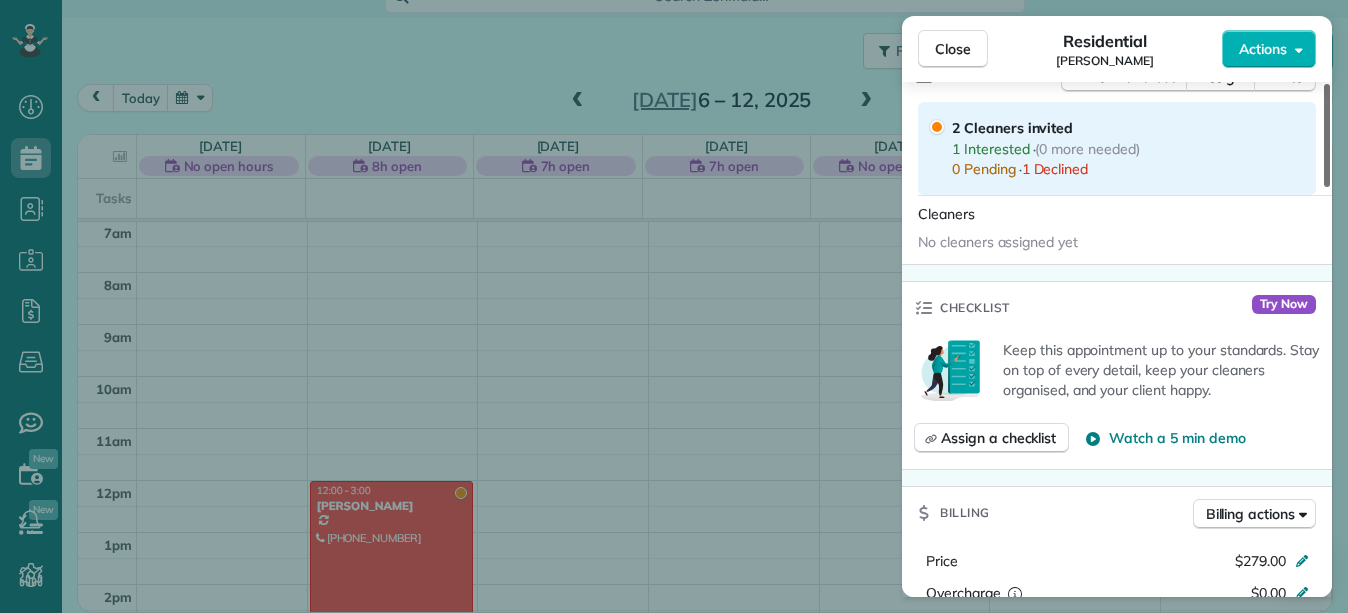 scroll, scrollTop: 671, scrollLeft: 0, axis: vertical 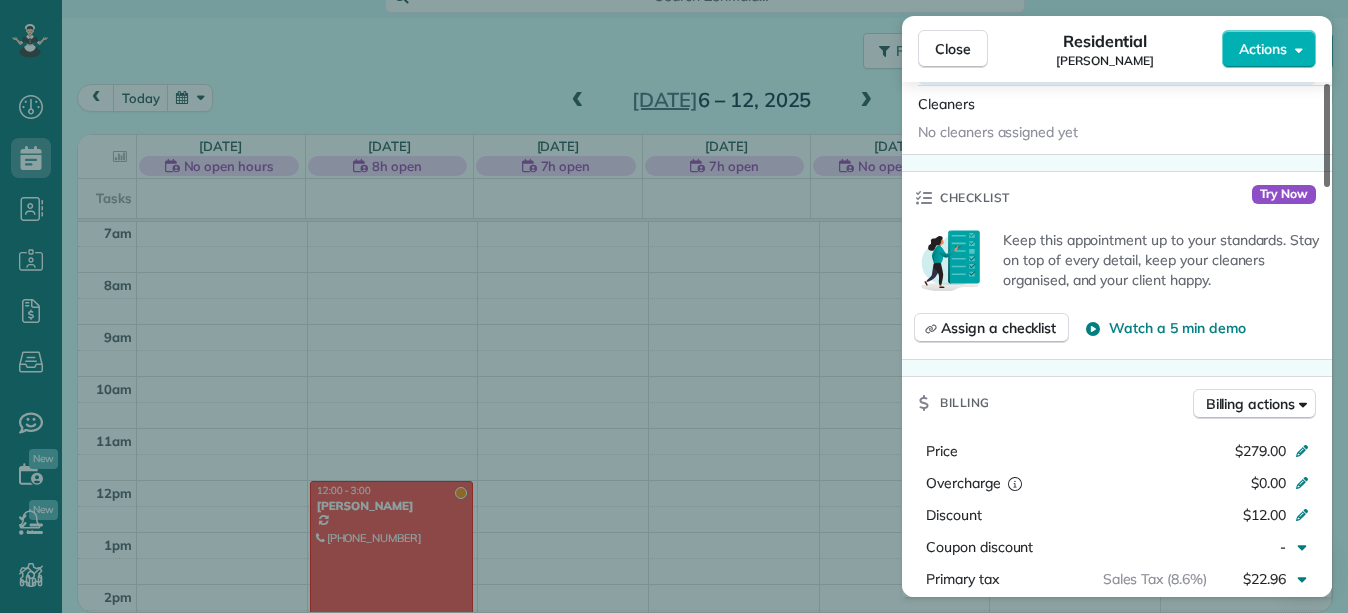 drag, startPoint x: 1326, startPoint y: 170, endPoint x: 1331, endPoint y: 304, distance: 134.09325 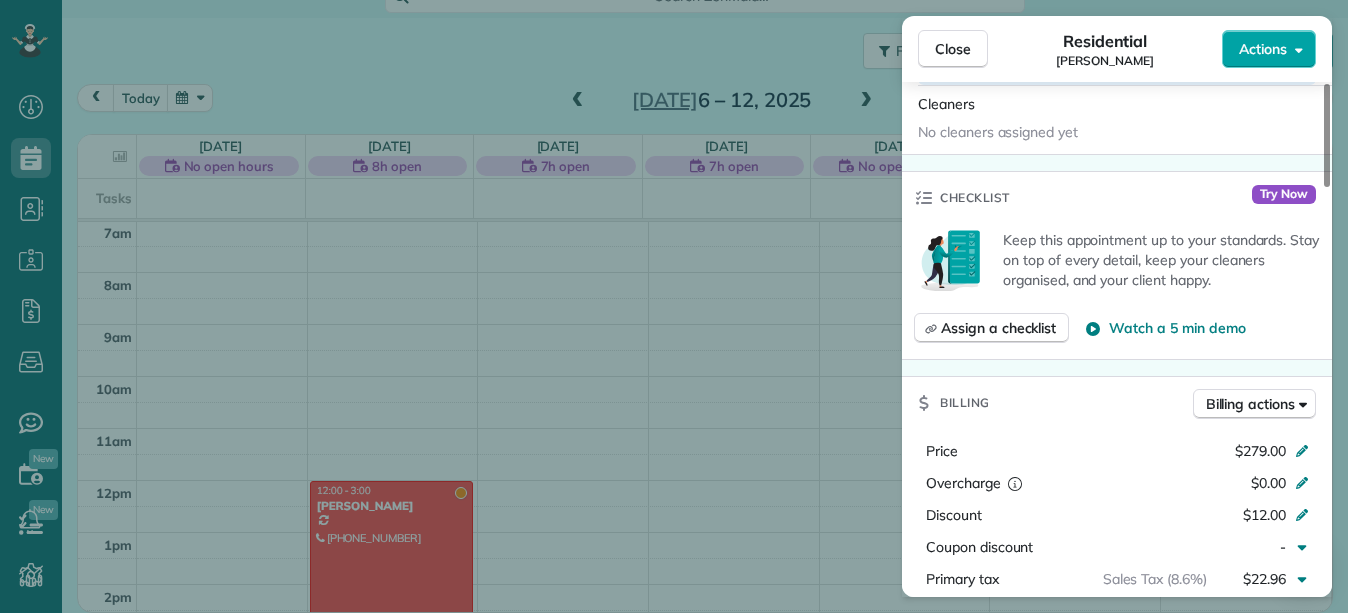click on "Actions" at bounding box center (1269, 49) 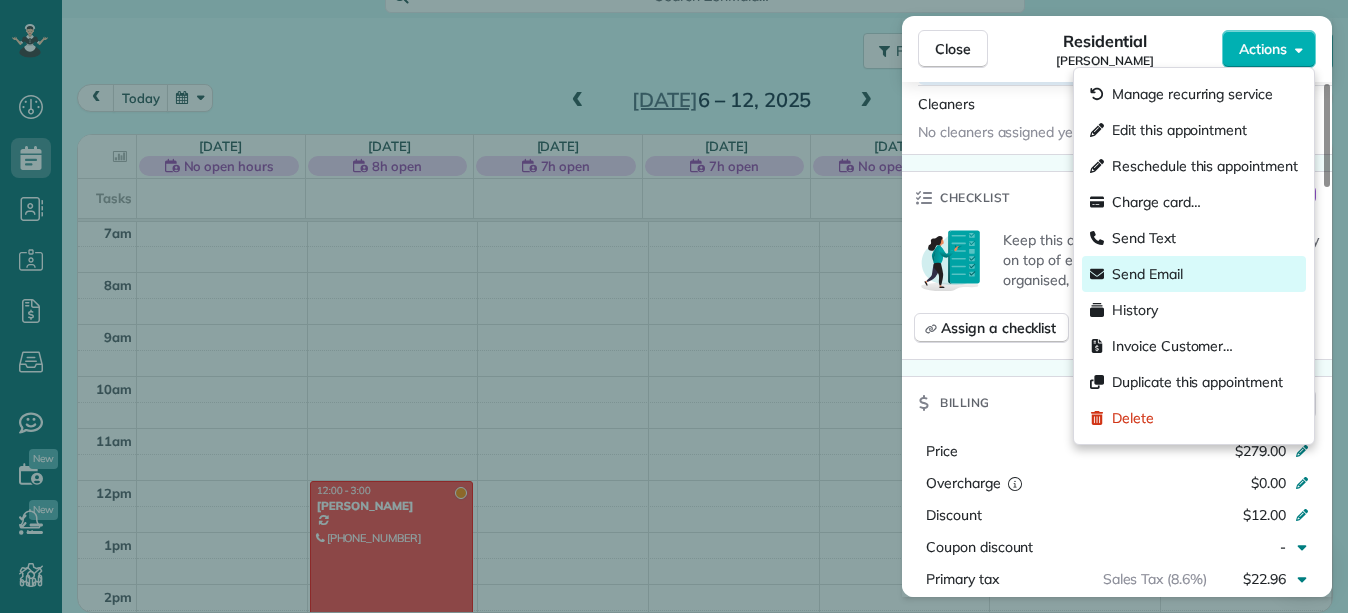 click on "Send Email" at bounding box center [1147, 274] 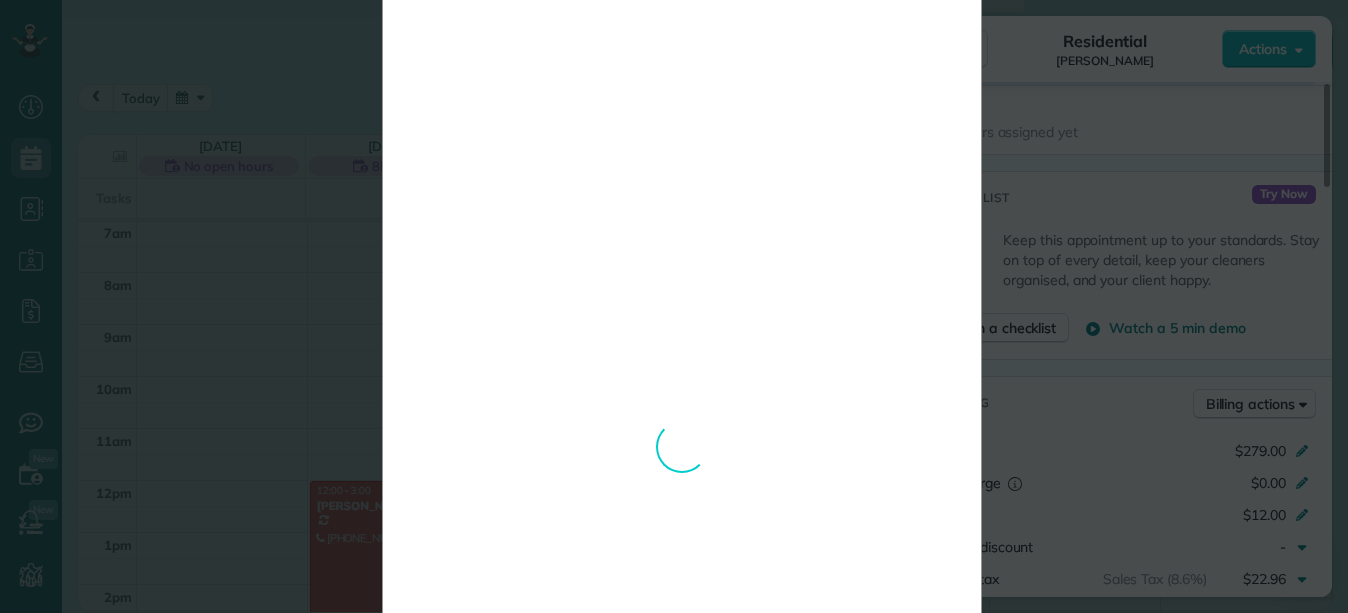 scroll, scrollTop: 0, scrollLeft: 0, axis: both 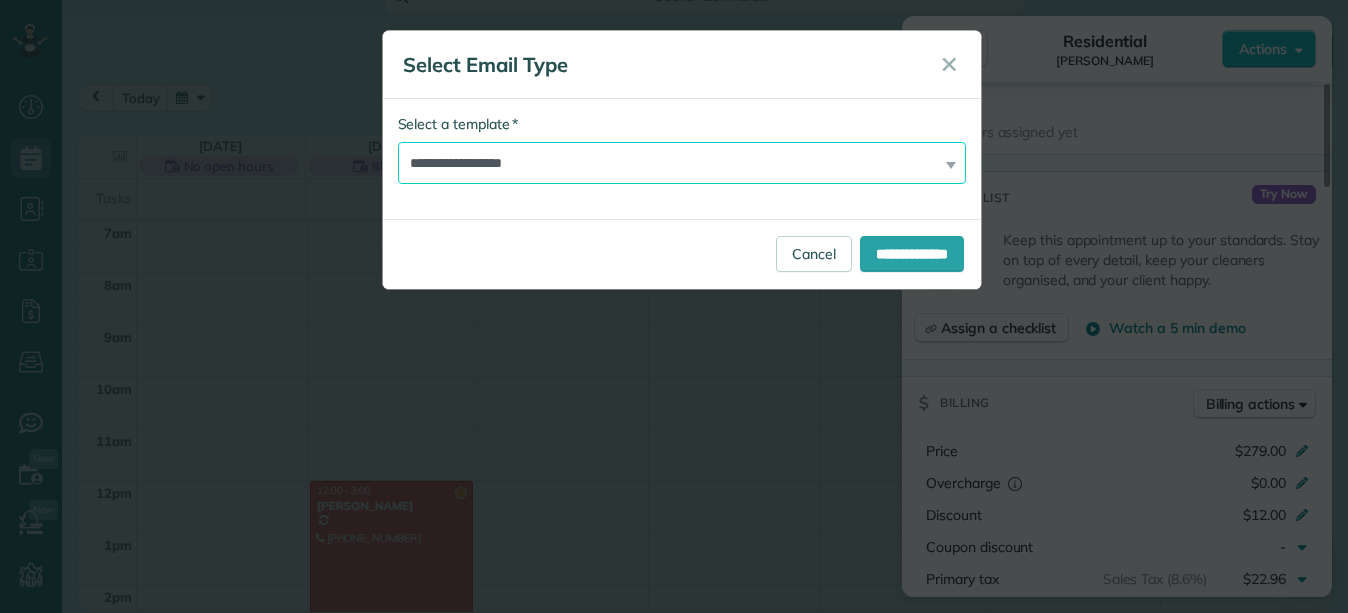 click on "**********" at bounding box center (682, 163) 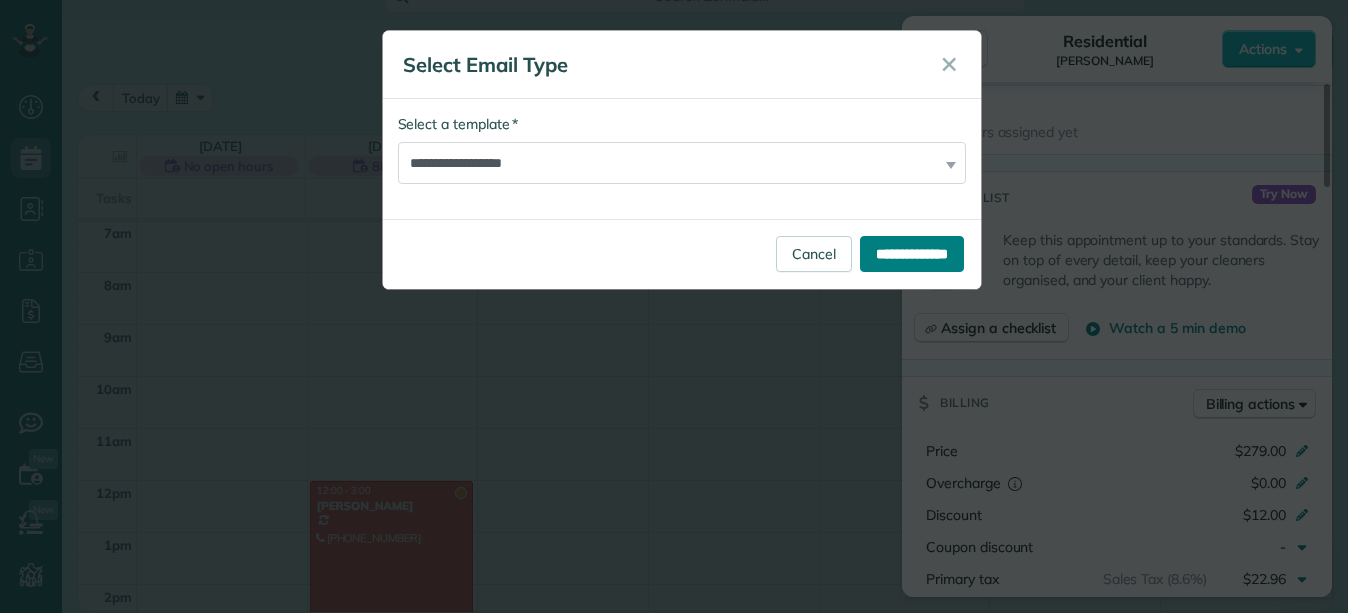 click on "**********" at bounding box center [912, 254] 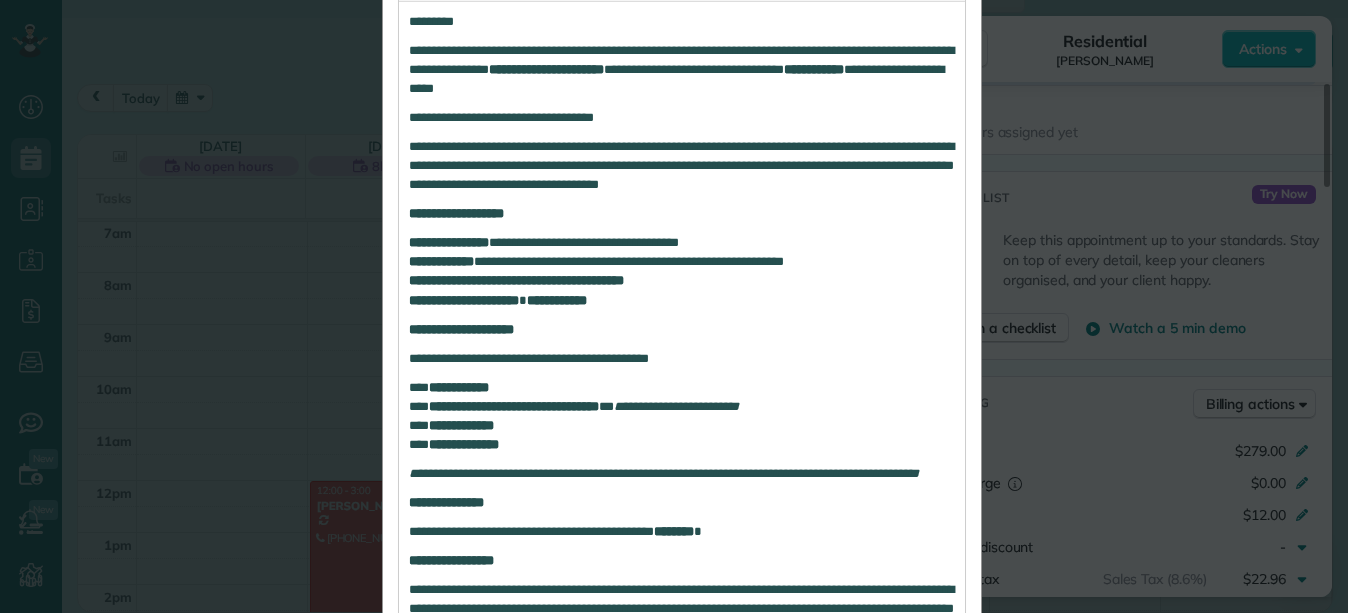 scroll, scrollTop: 414, scrollLeft: 0, axis: vertical 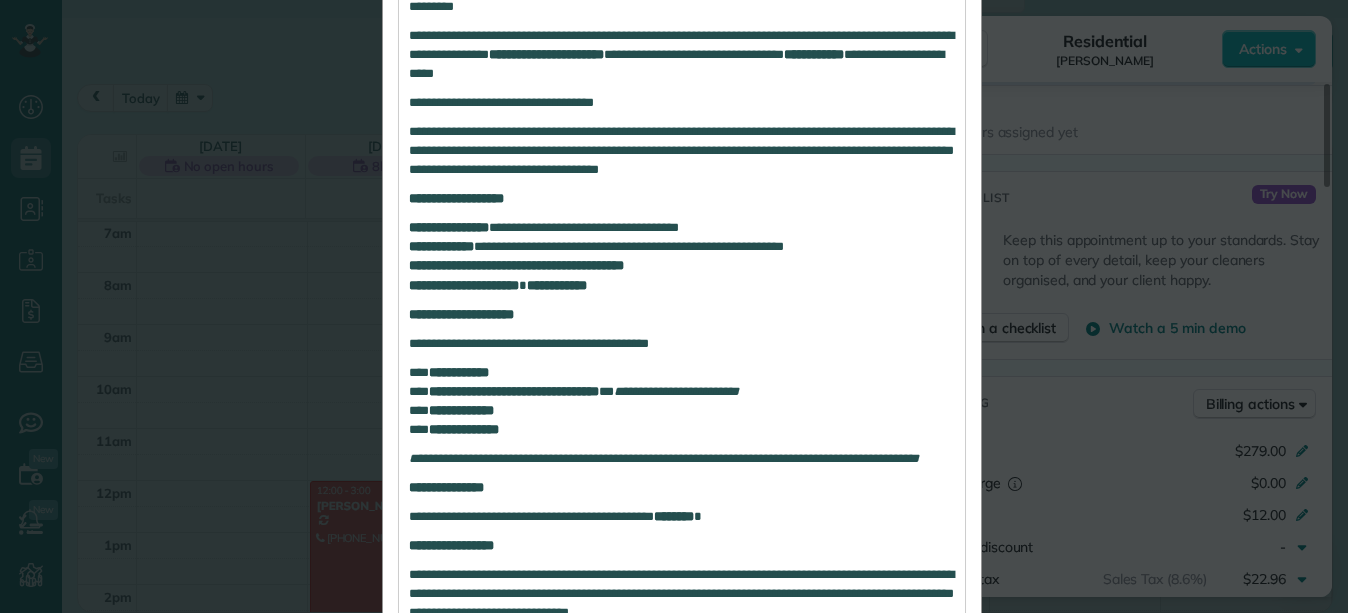 click on "**********" at bounding box center (682, 410) 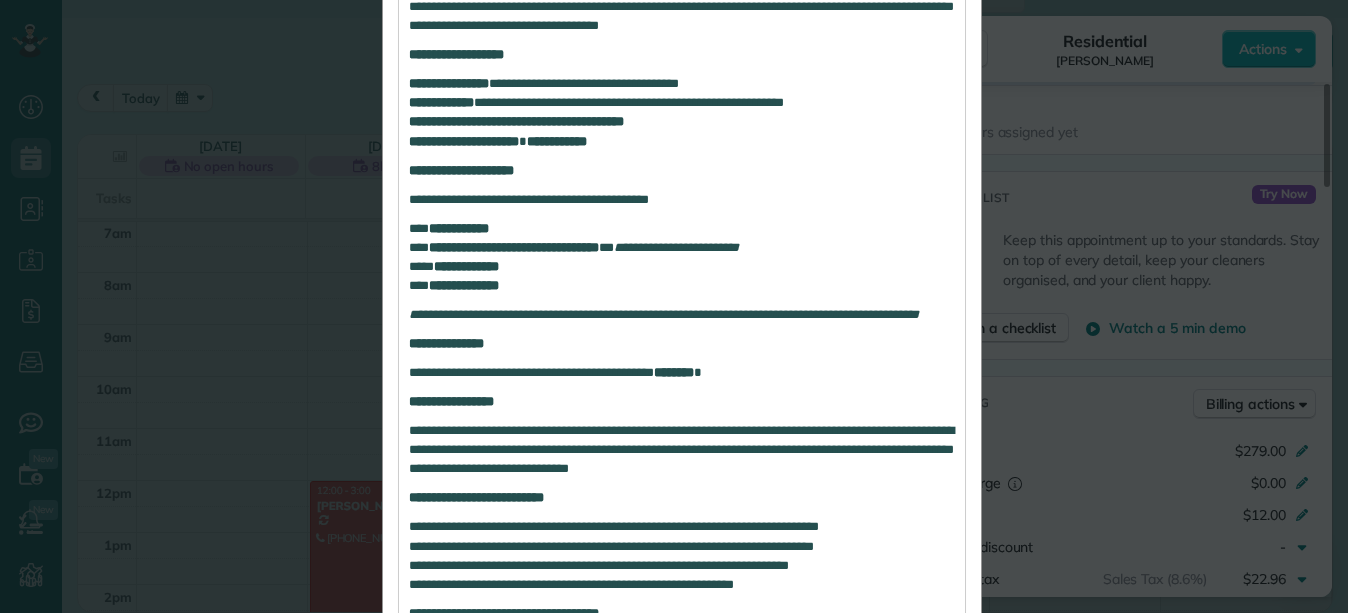scroll, scrollTop: 562, scrollLeft: 0, axis: vertical 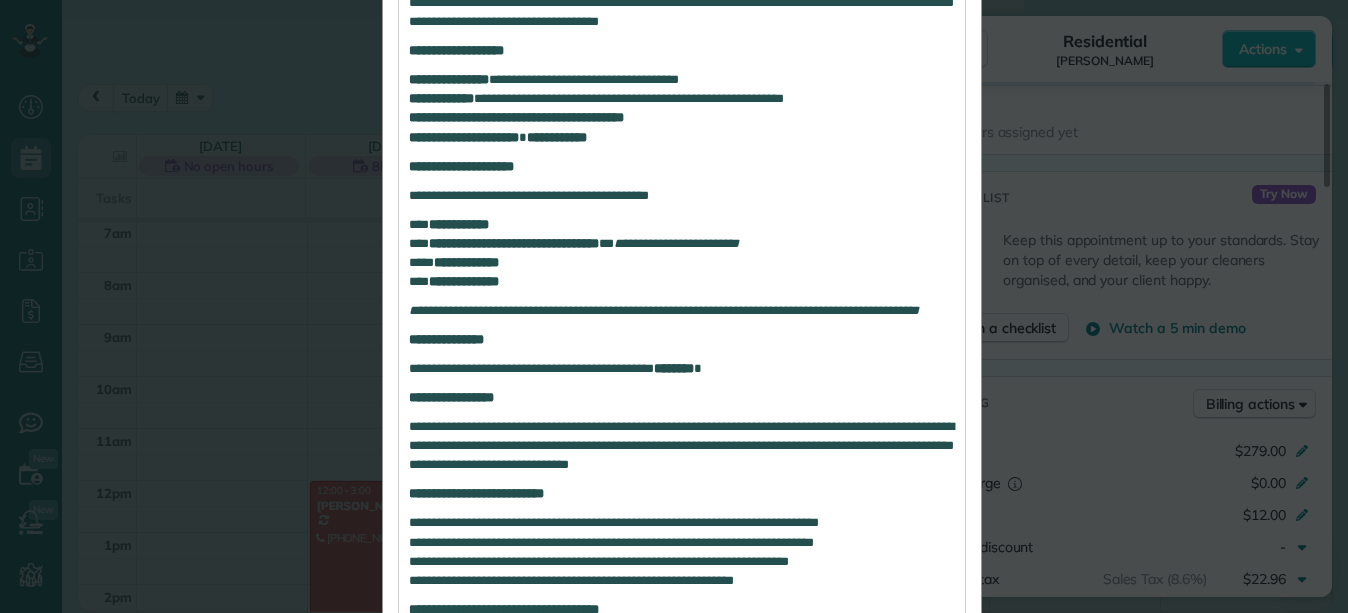 click on "********" at bounding box center (674, 368) 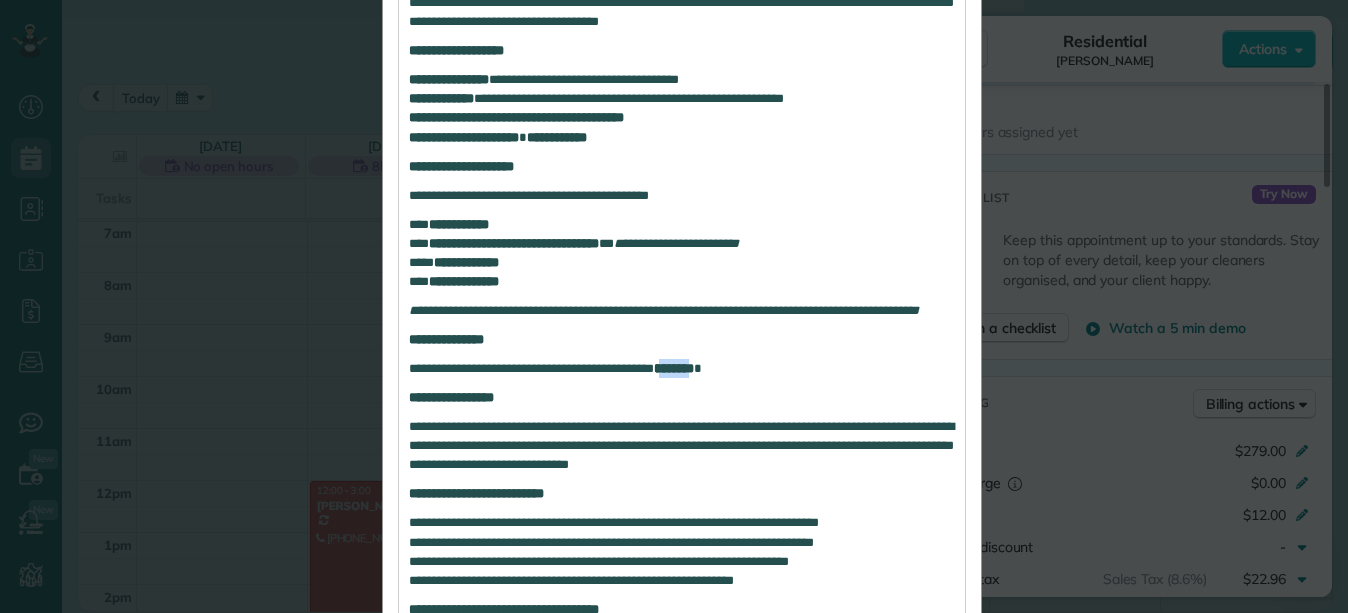 drag, startPoint x: 746, startPoint y: 386, endPoint x: 699, endPoint y: 390, distance: 47.169907 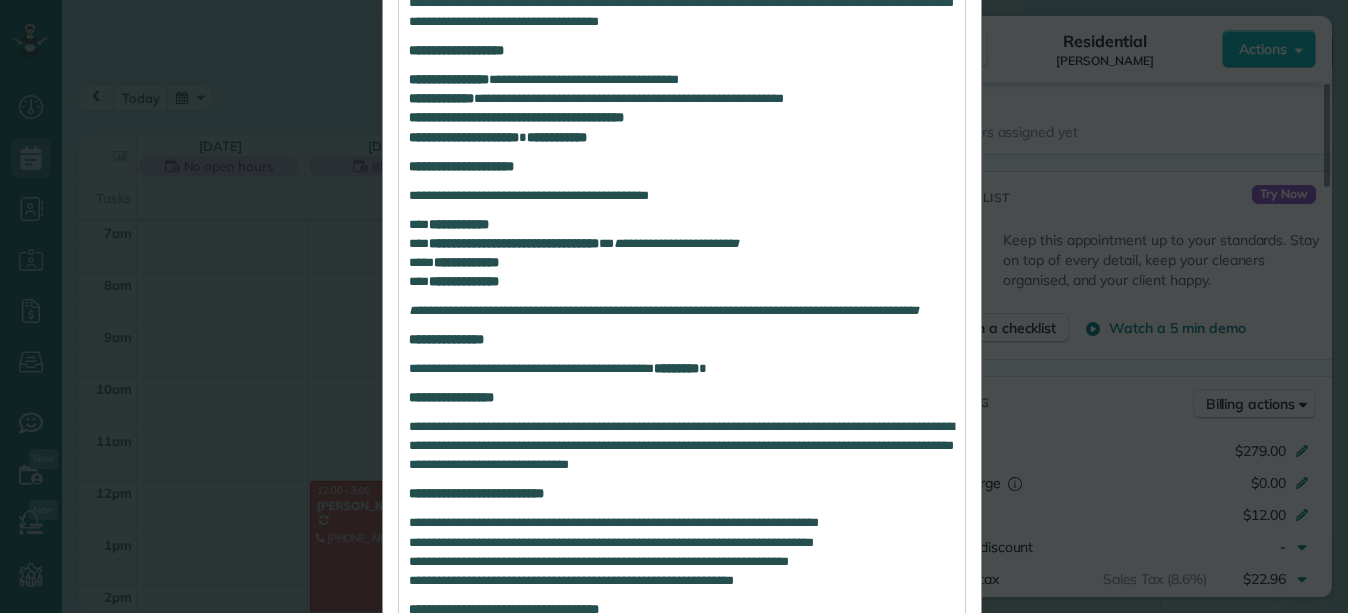click on "**********" at bounding box center (682, 368) 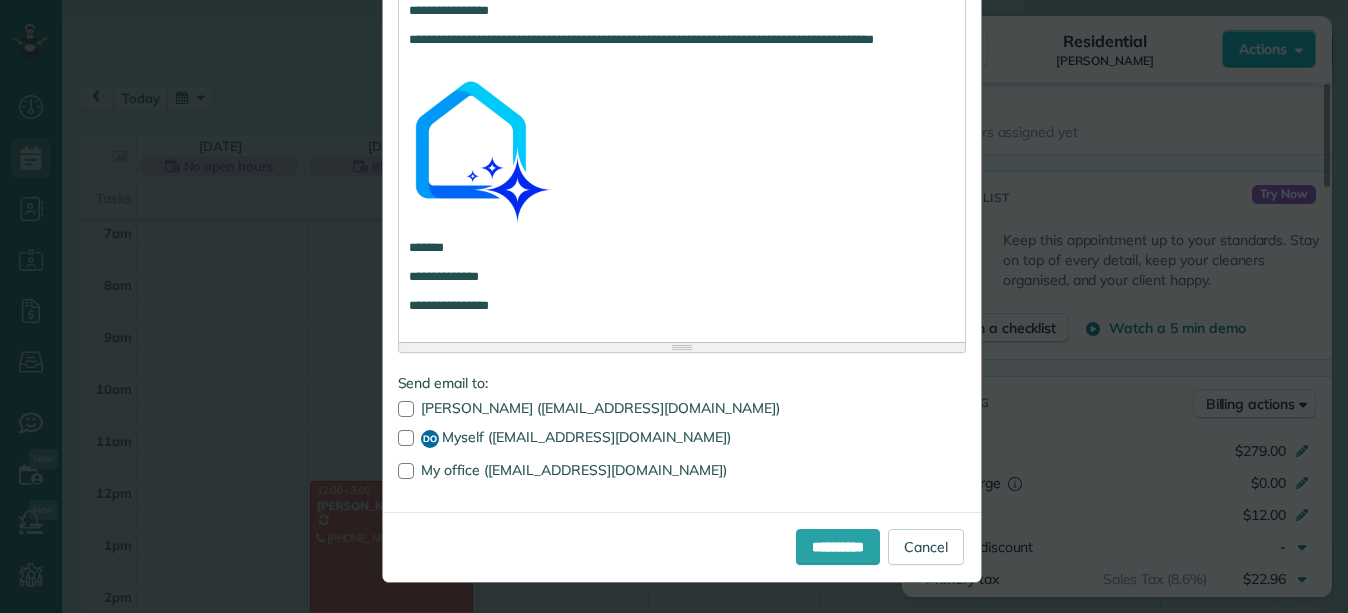 scroll, scrollTop: 1623, scrollLeft: 0, axis: vertical 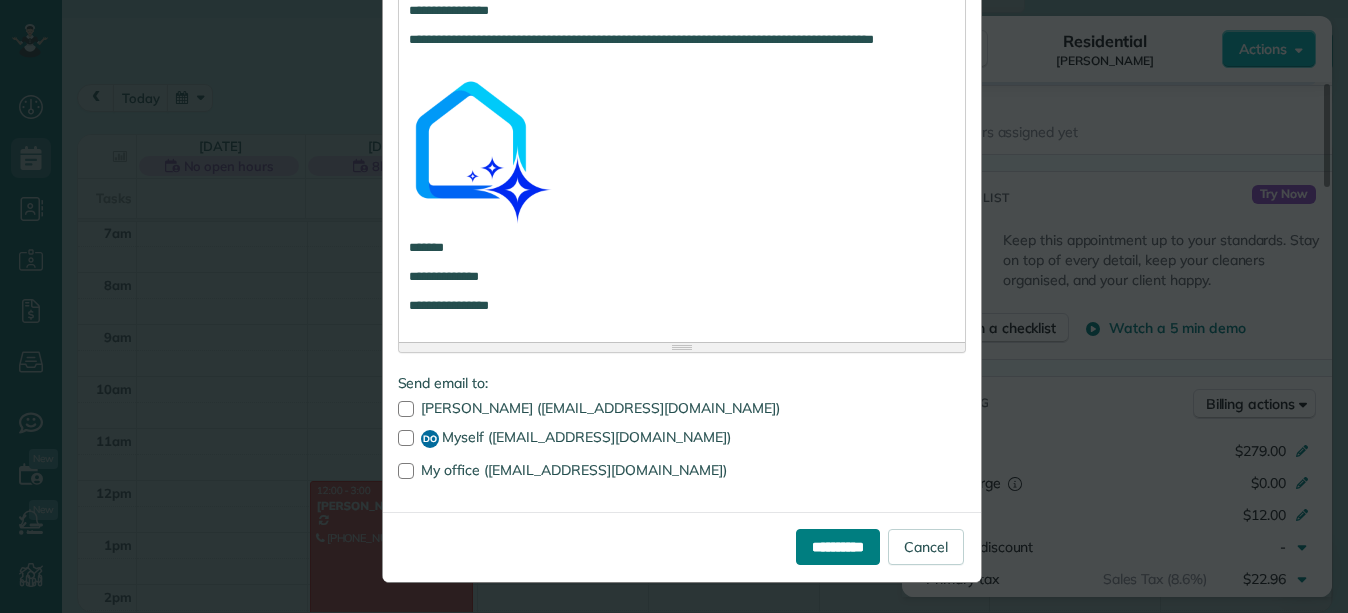 click on "**********" at bounding box center [838, 547] 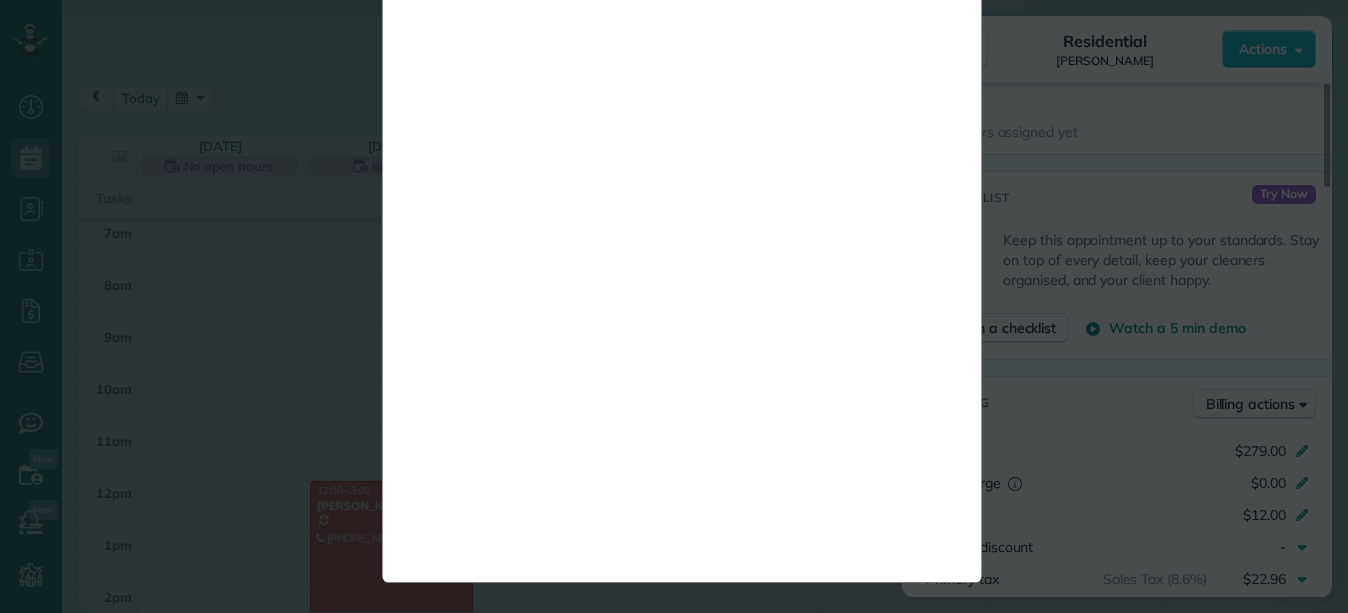scroll, scrollTop: 0, scrollLeft: 0, axis: both 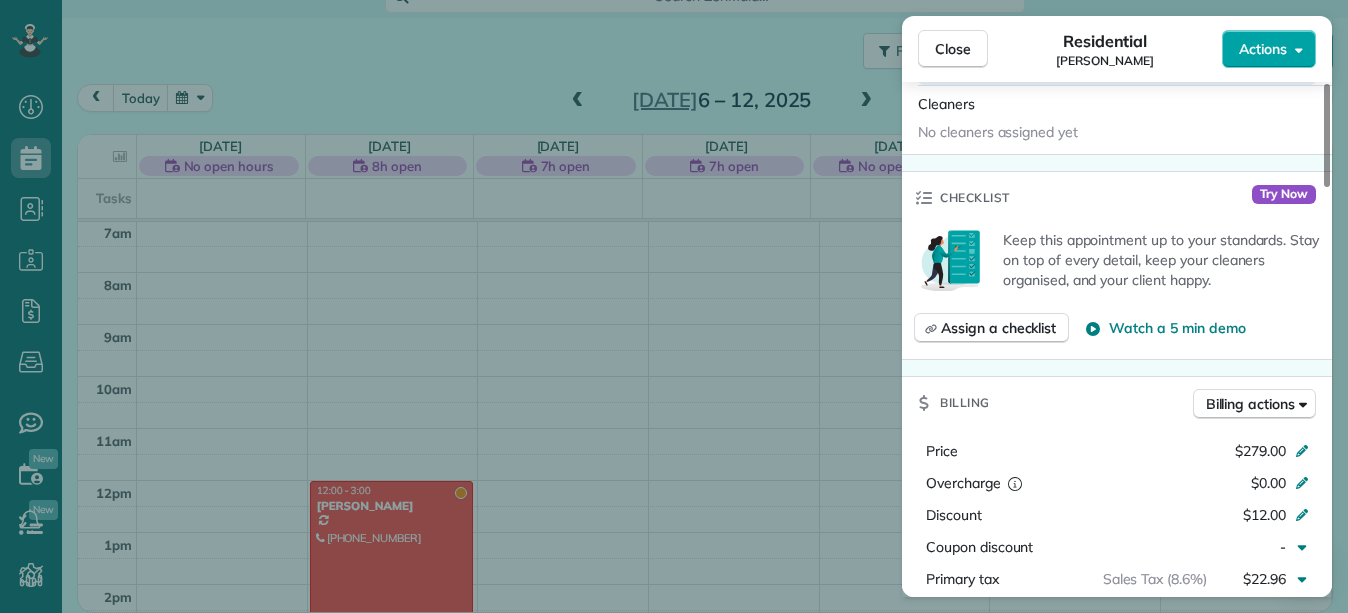 click on "Actions" at bounding box center (1263, 49) 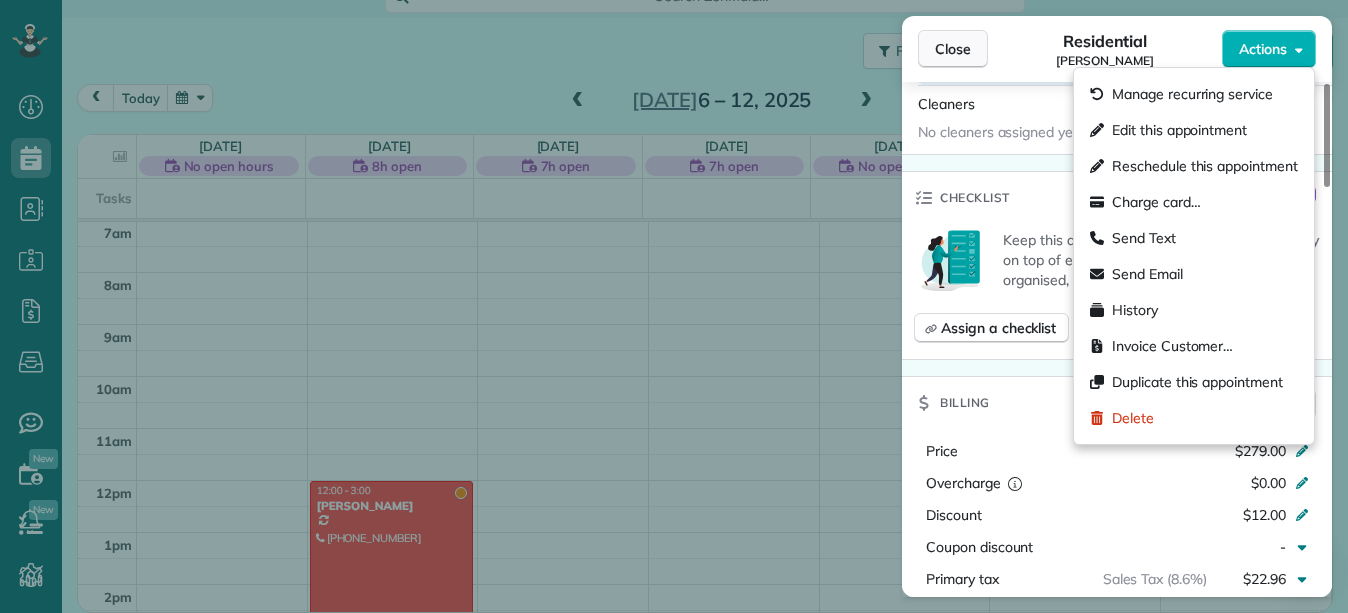 click on "Close" at bounding box center [953, 49] 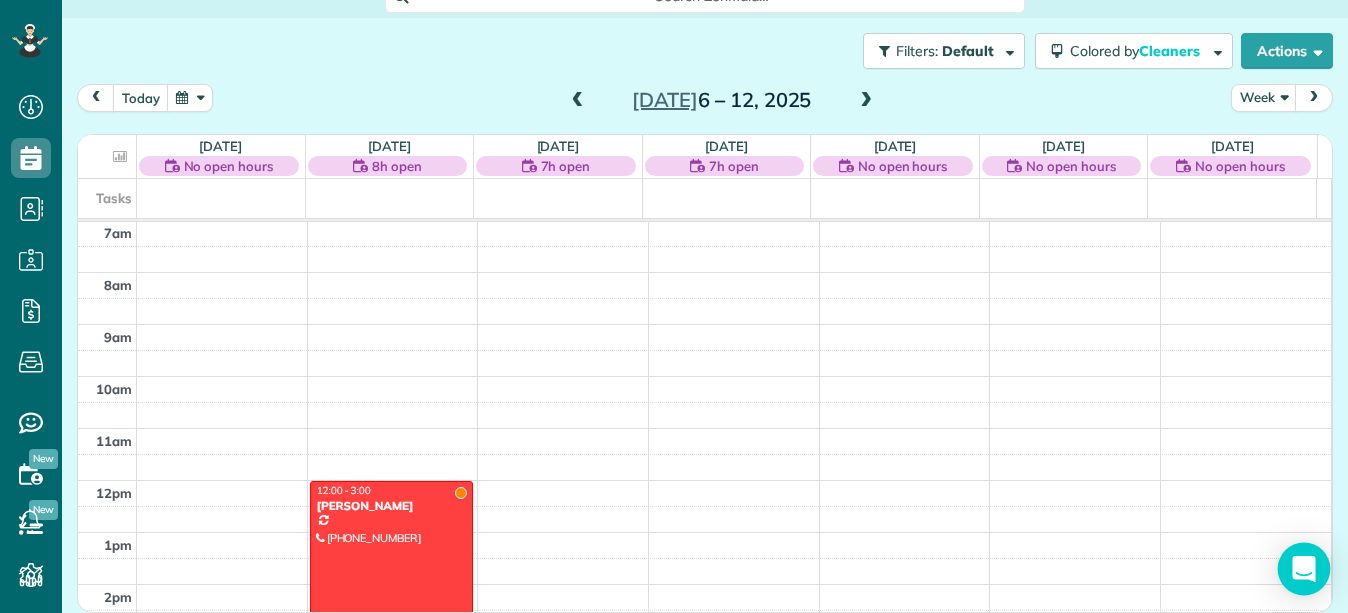click 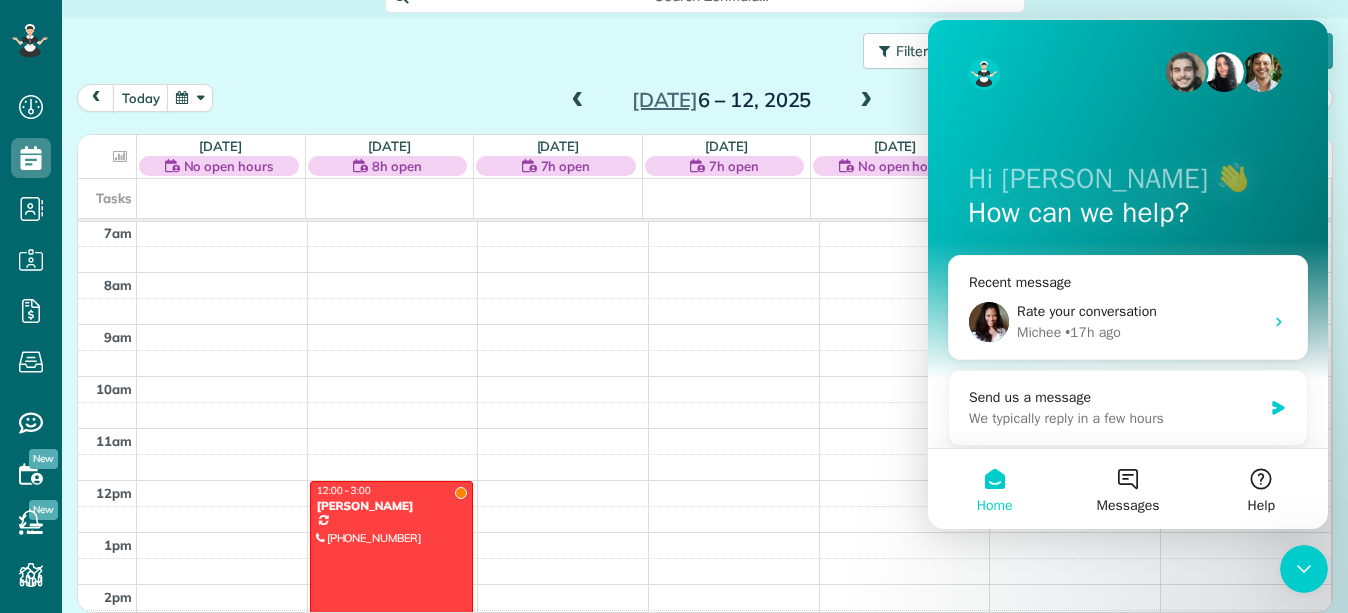 scroll, scrollTop: 0, scrollLeft: 0, axis: both 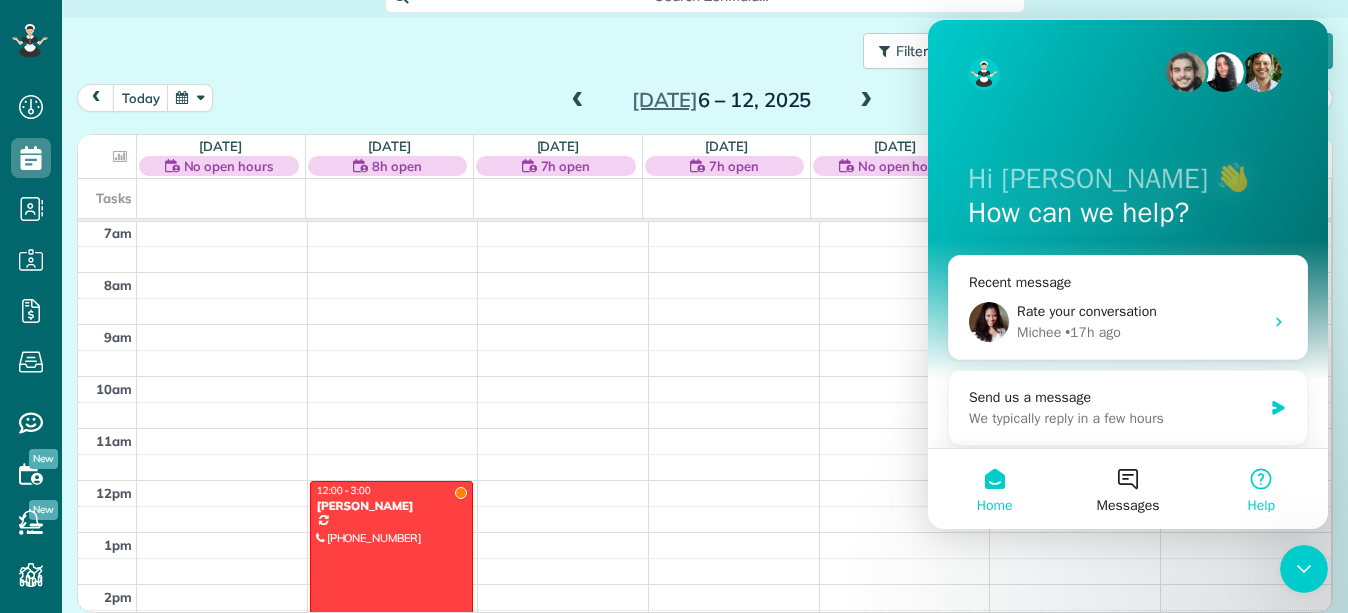 click on "Help" at bounding box center (1261, 506) 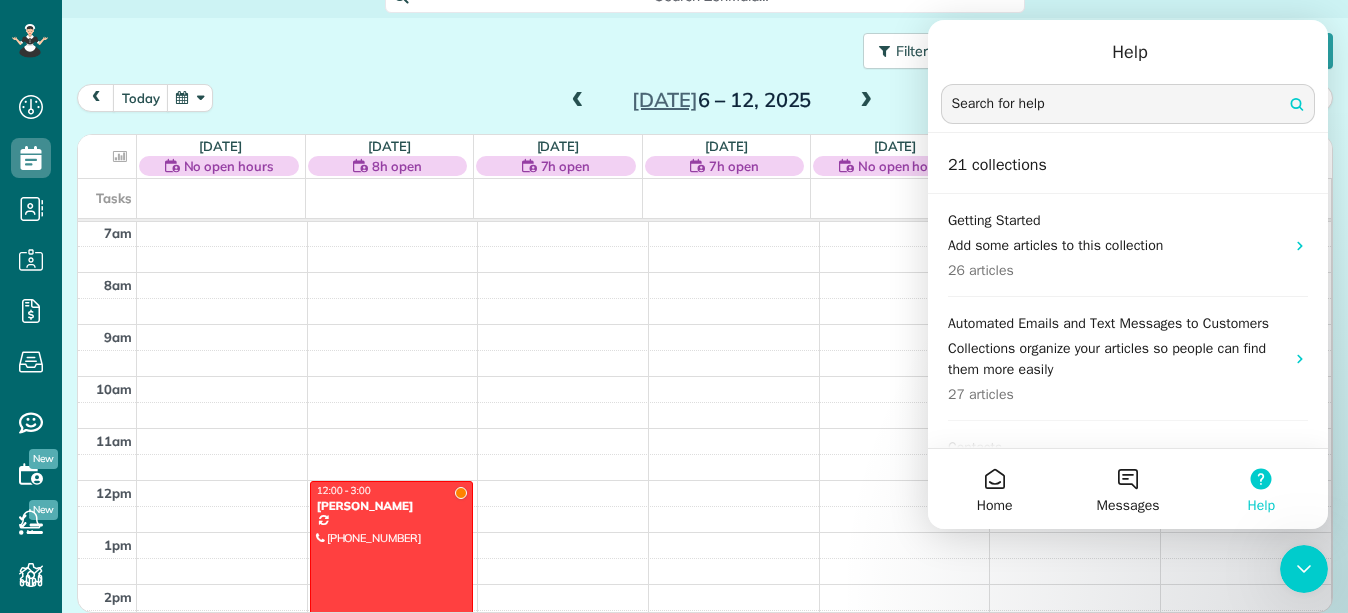click at bounding box center (1128, 104) 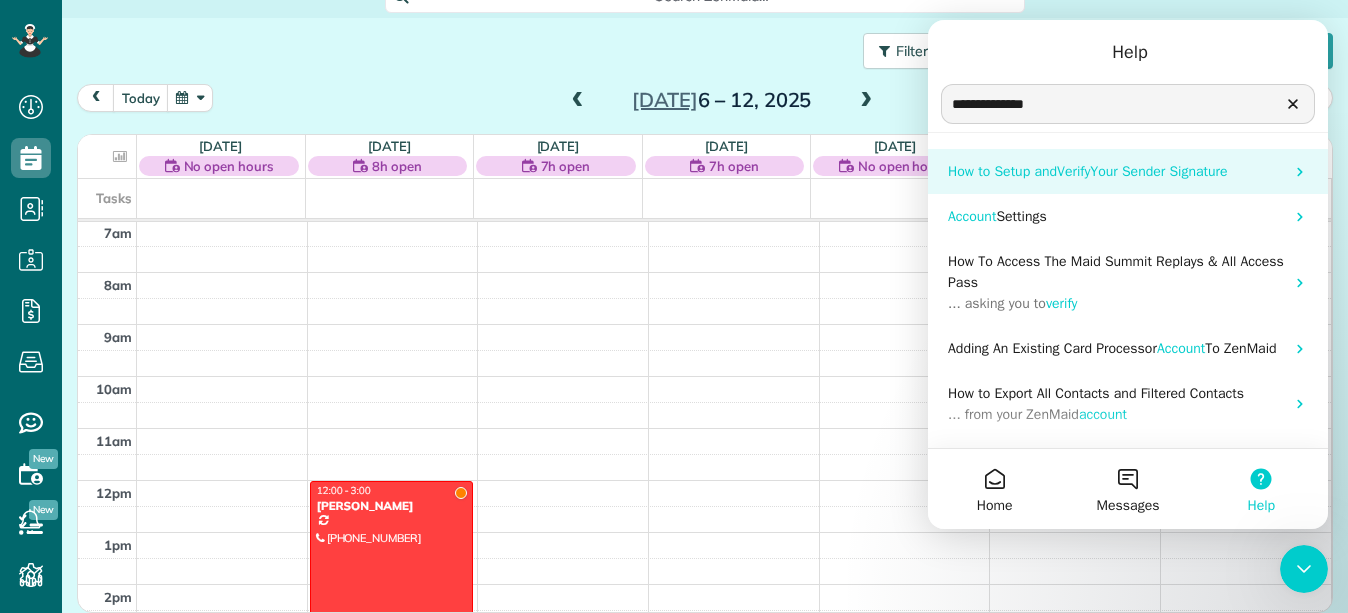 type on "**********" 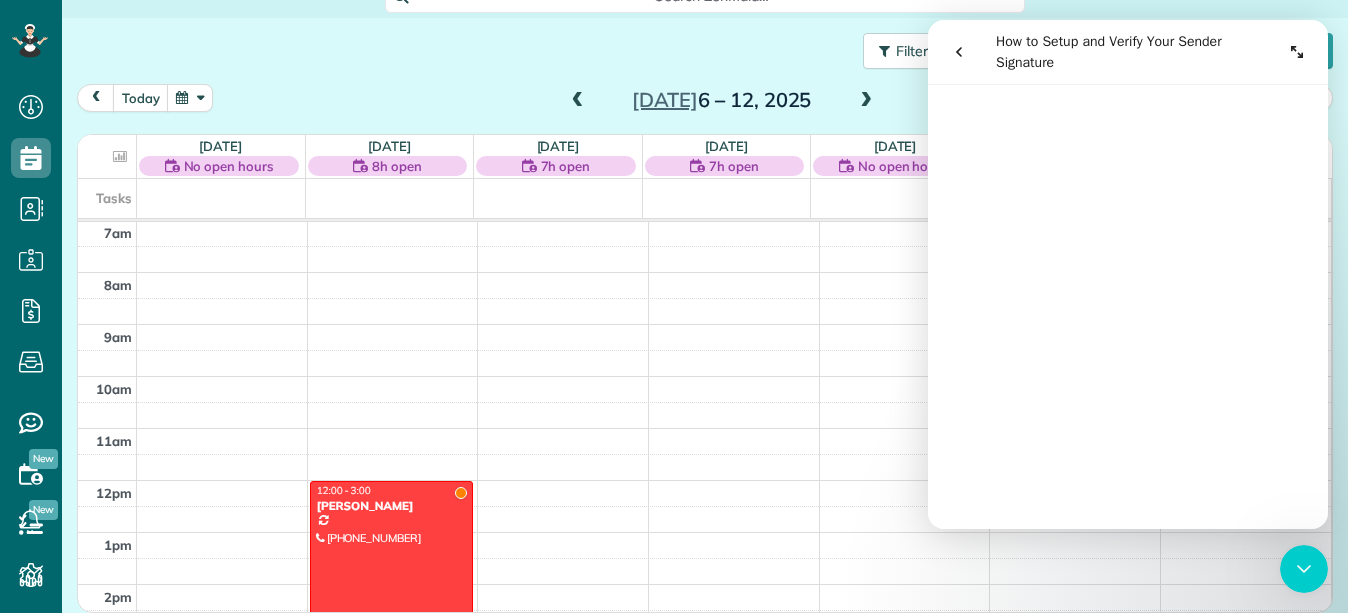 scroll, scrollTop: 761, scrollLeft: 0, axis: vertical 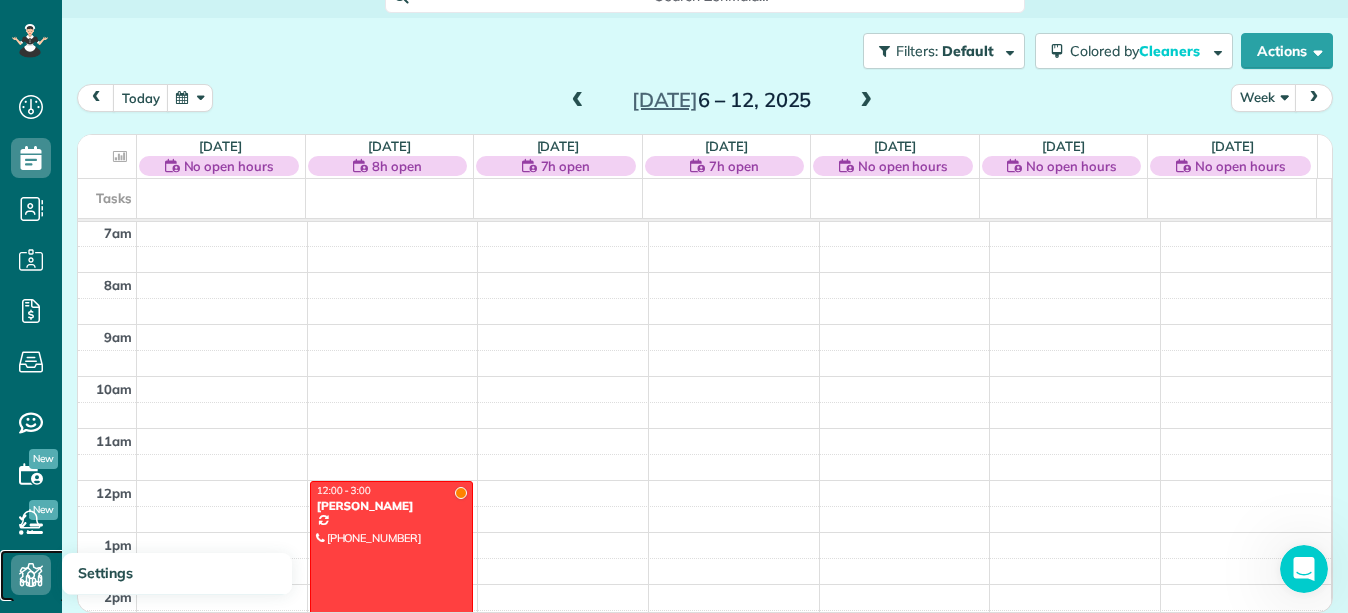 click 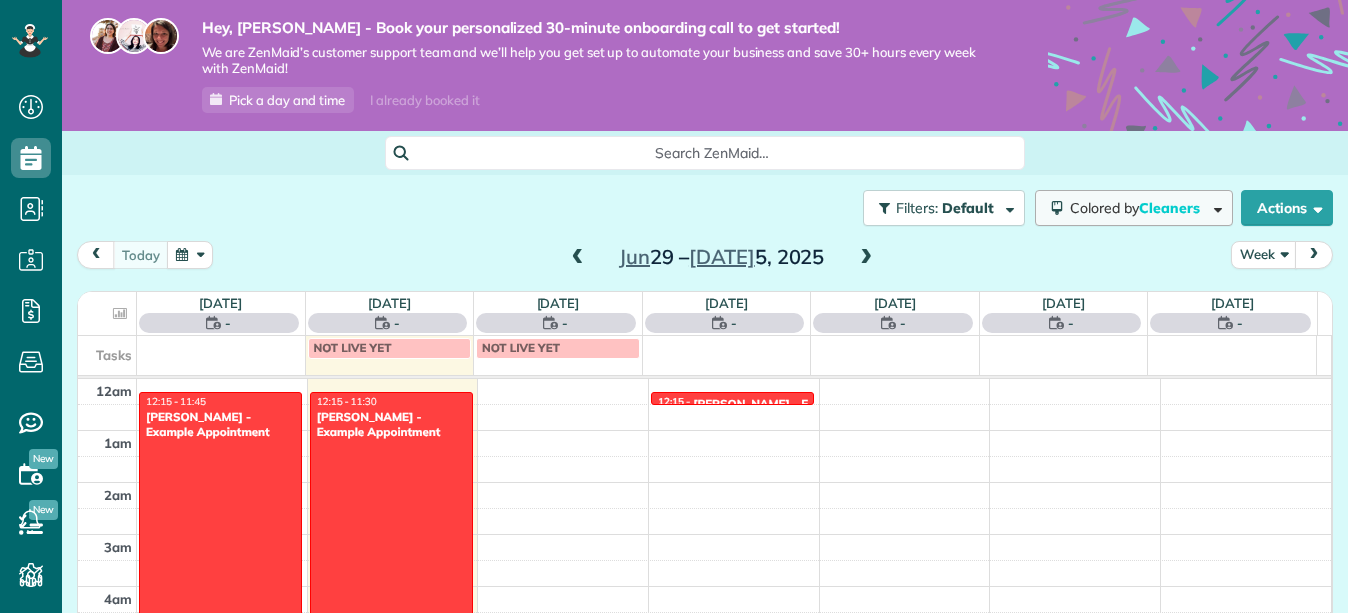 scroll, scrollTop: 0, scrollLeft: 0, axis: both 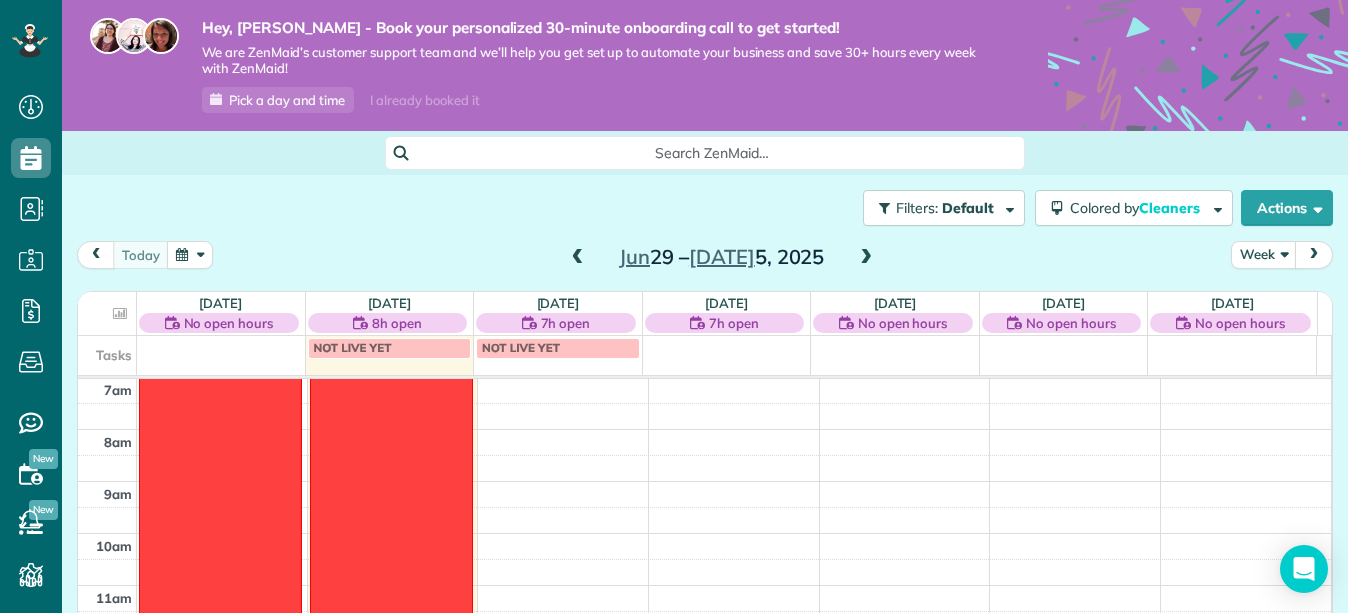 click at bounding box center [866, 258] 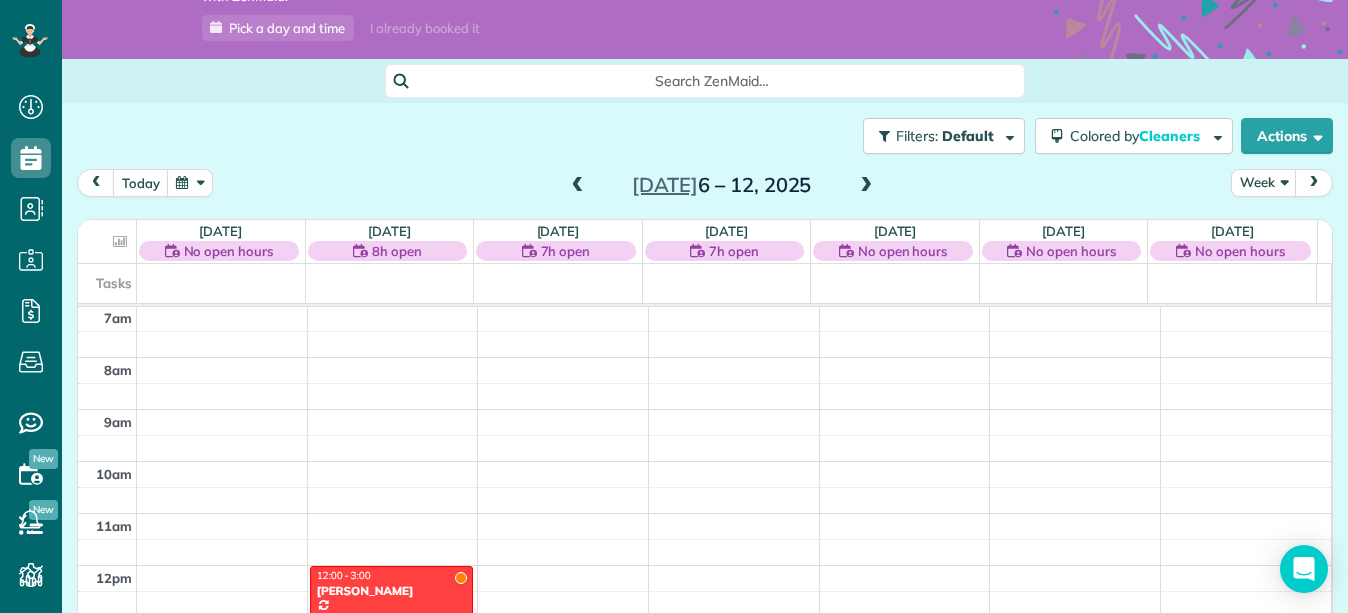 scroll, scrollTop: 157, scrollLeft: 0, axis: vertical 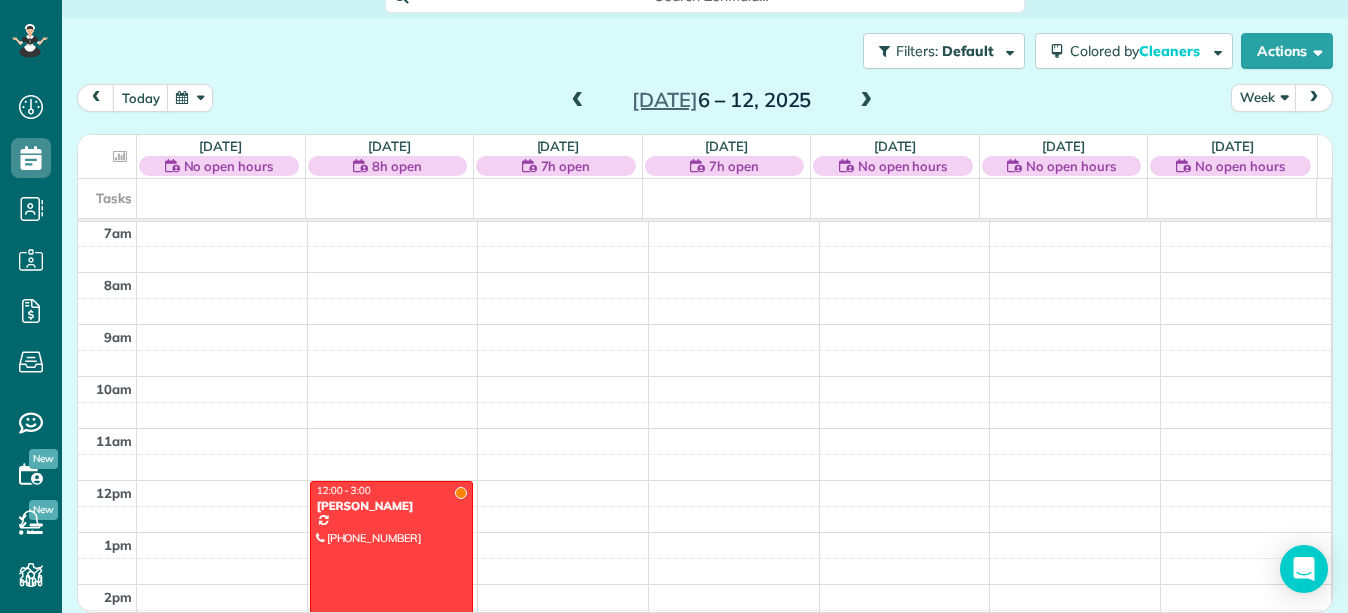 click on "[PERSON_NAME]" at bounding box center [391, 506] 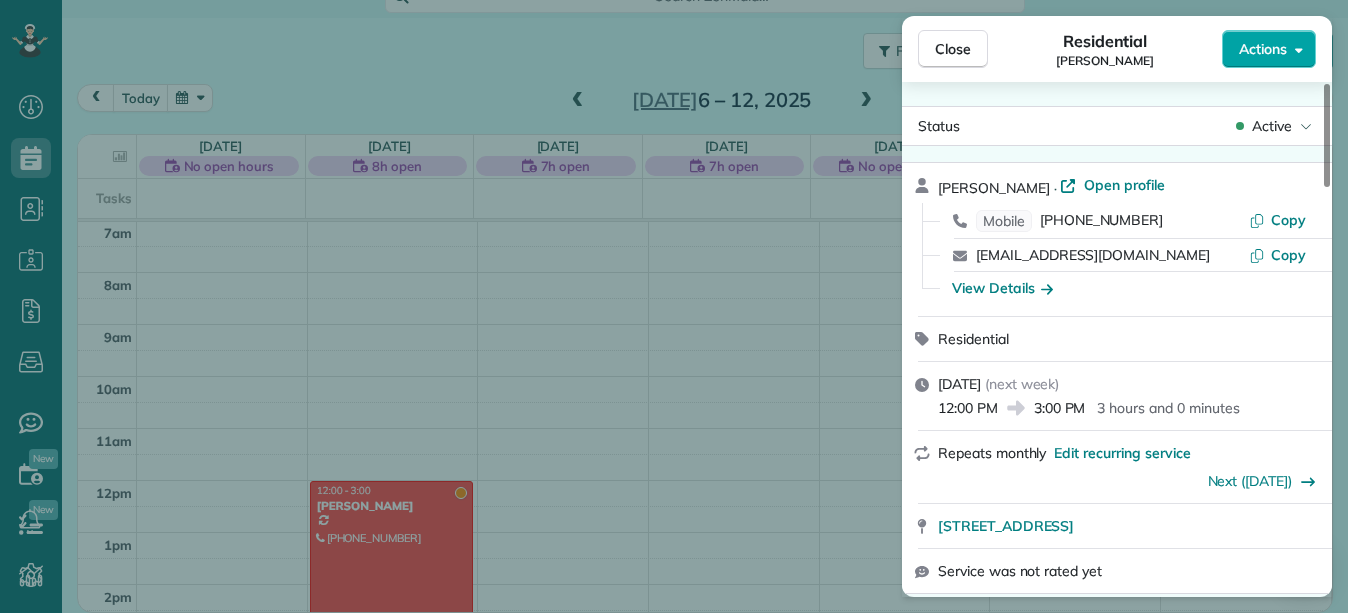 click on "Actions" at bounding box center [1269, 49] 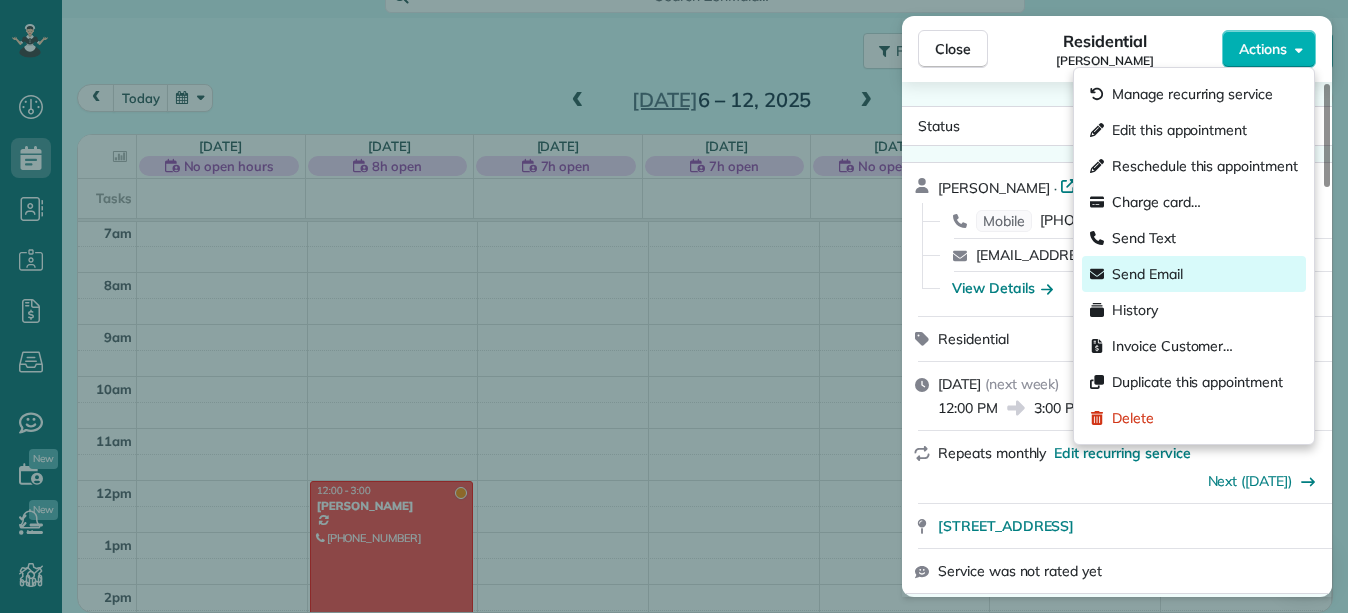 click on "Send Email" at bounding box center (1147, 274) 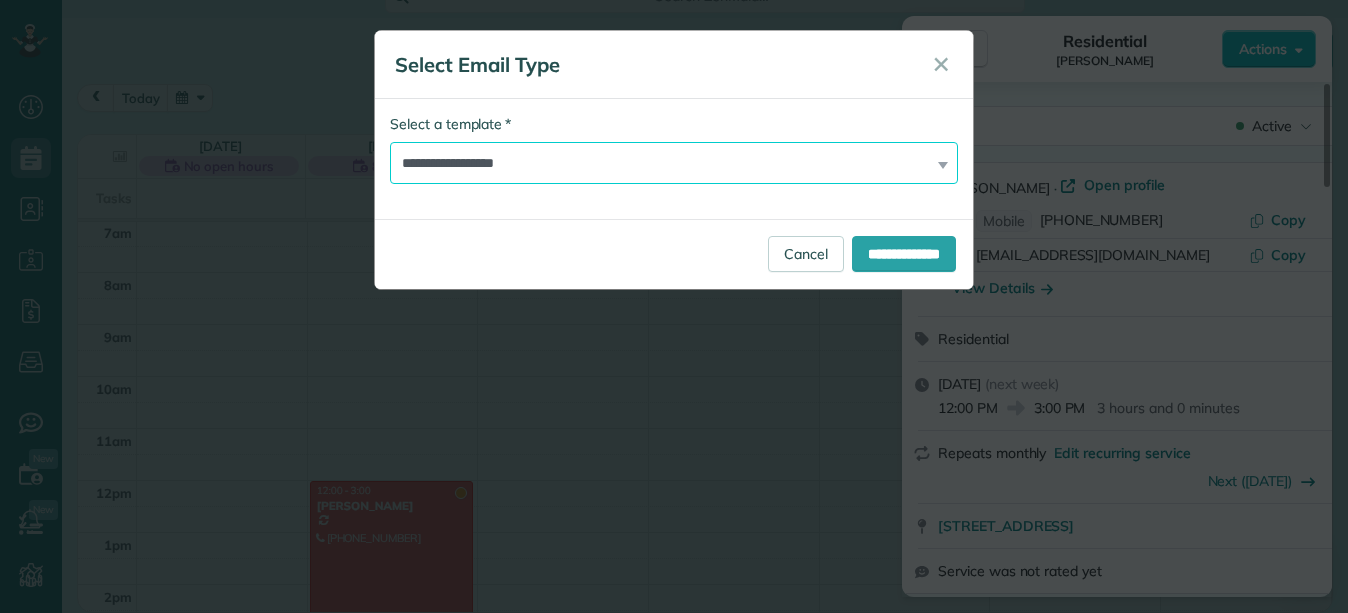 click on "**********" at bounding box center [674, 163] 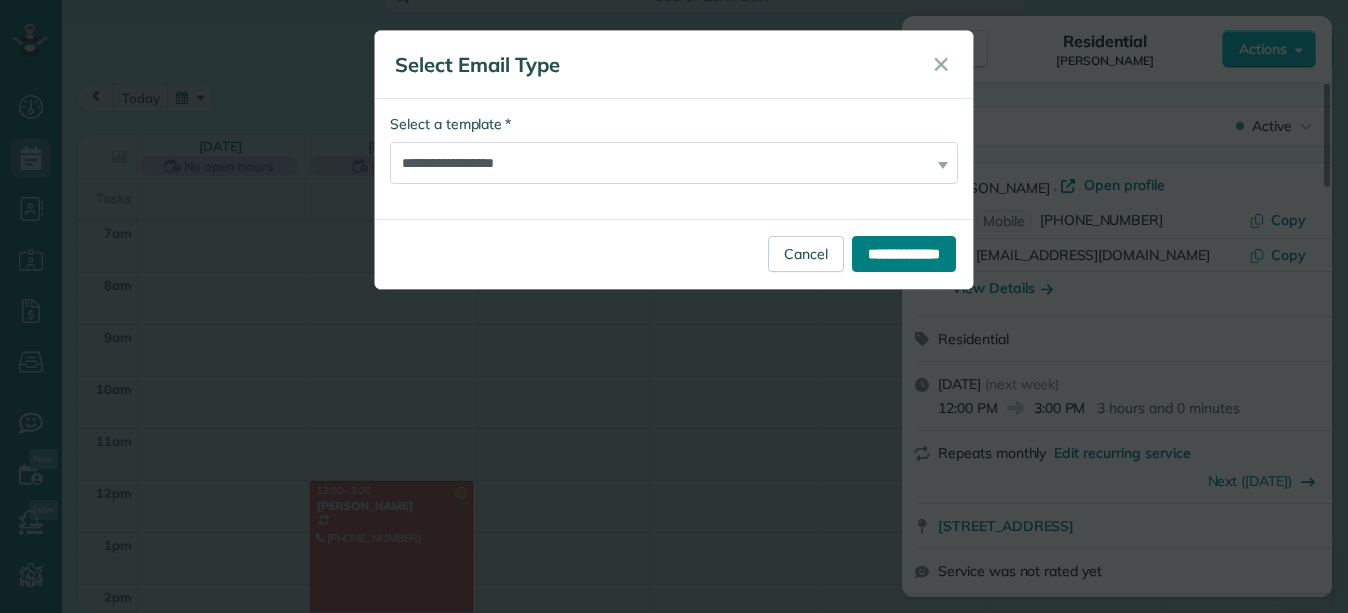 click on "**********" at bounding box center [904, 254] 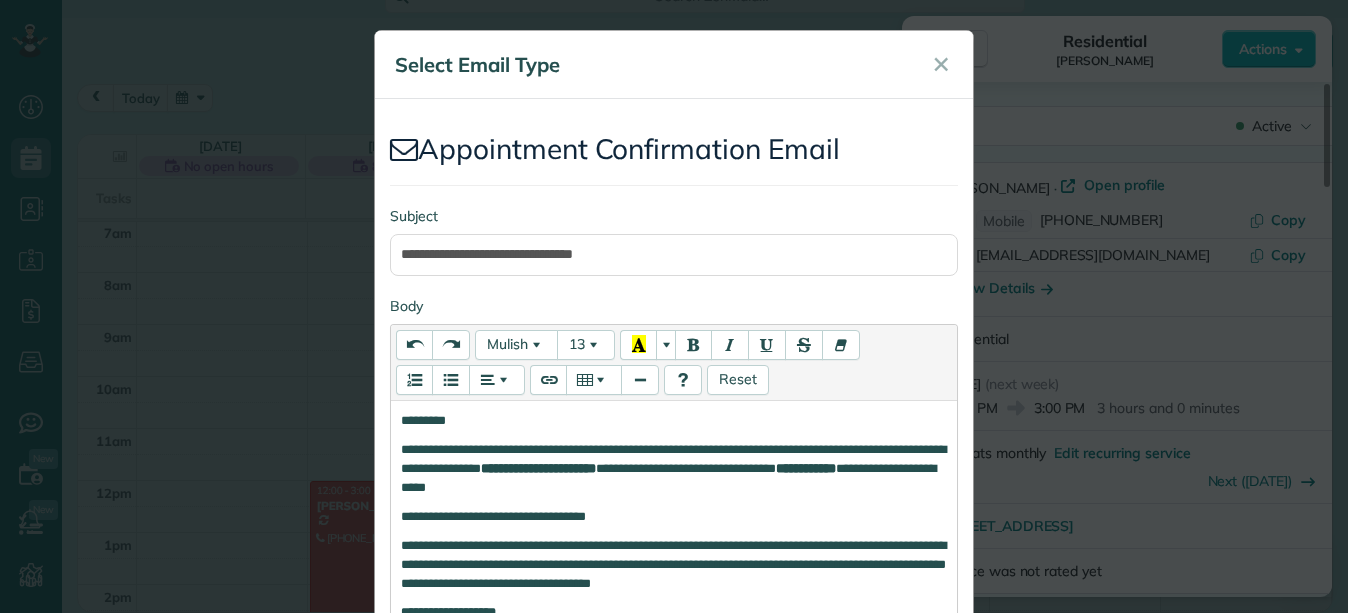 click on "**********" at bounding box center [674, 1160] 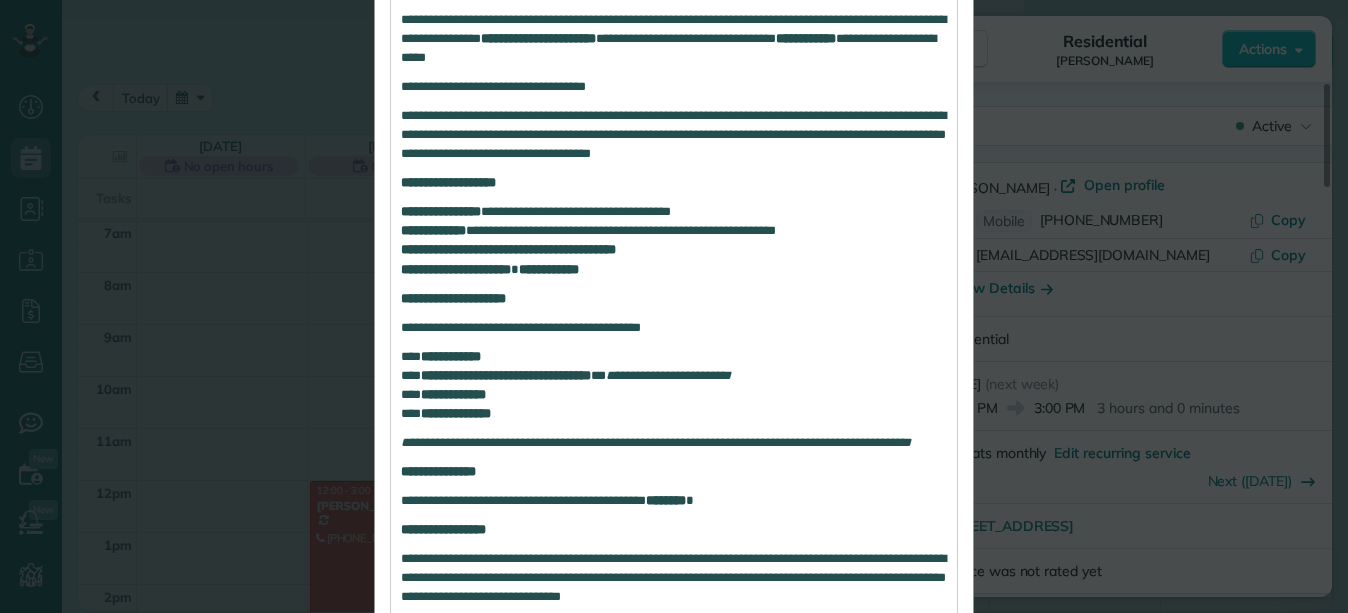 scroll, scrollTop: 469, scrollLeft: 0, axis: vertical 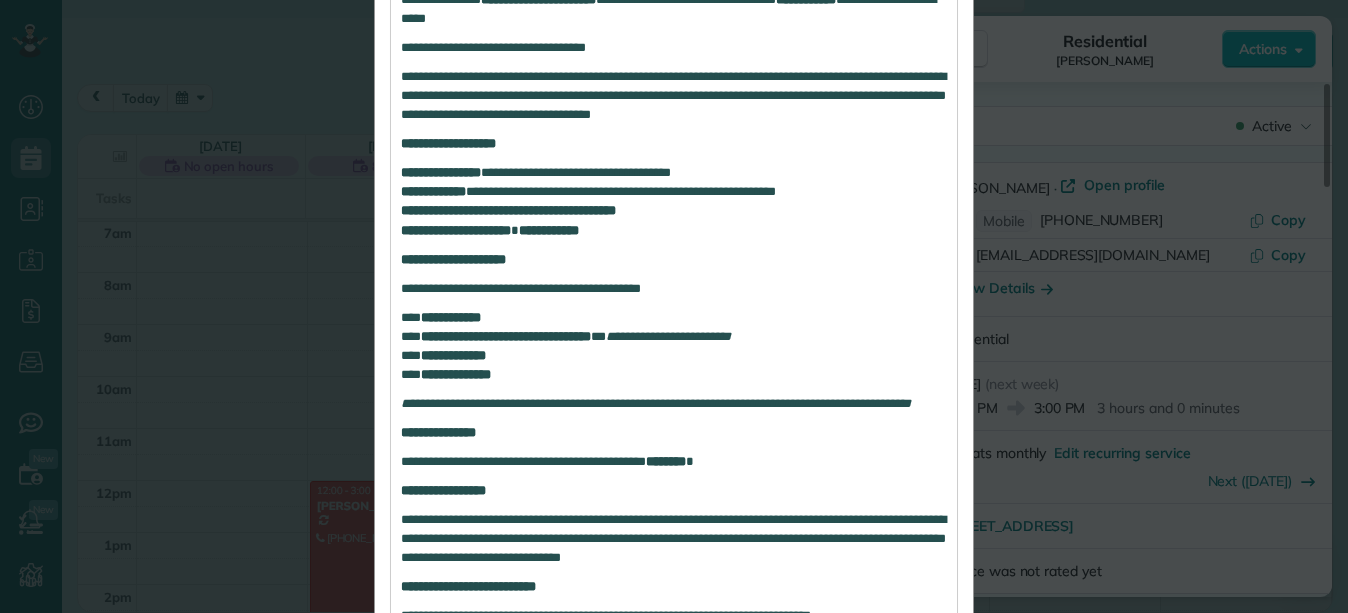 click on "**********" at bounding box center [674, 355] 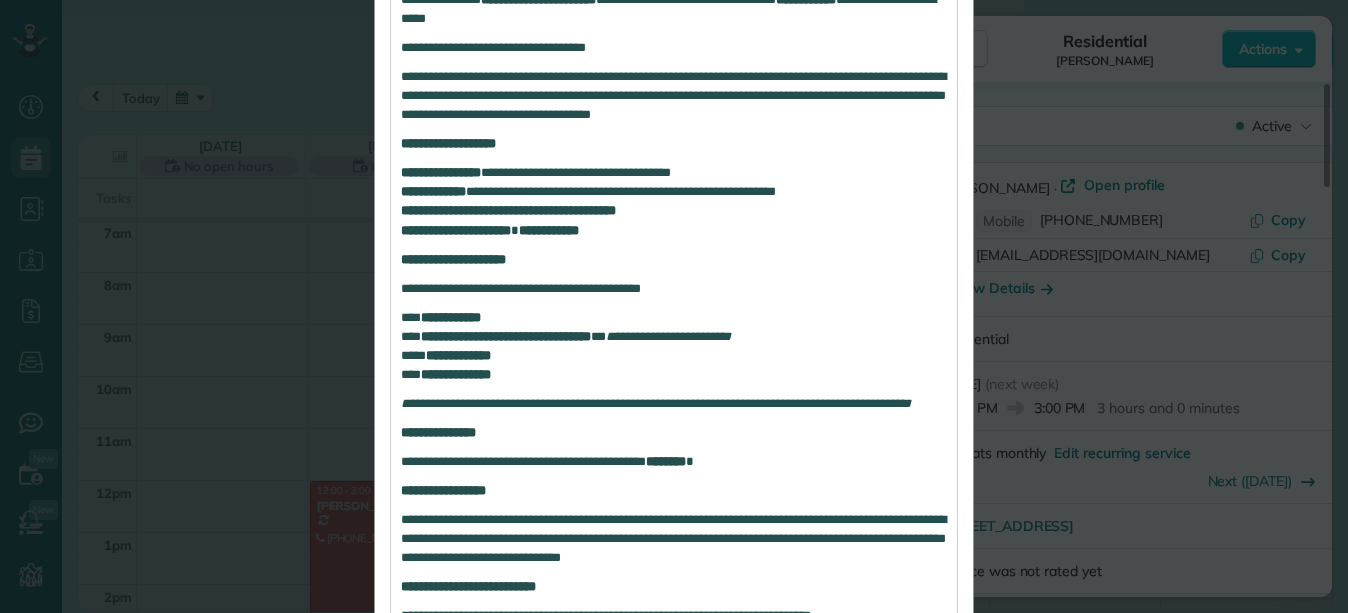 click on "********" at bounding box center [666, 461] 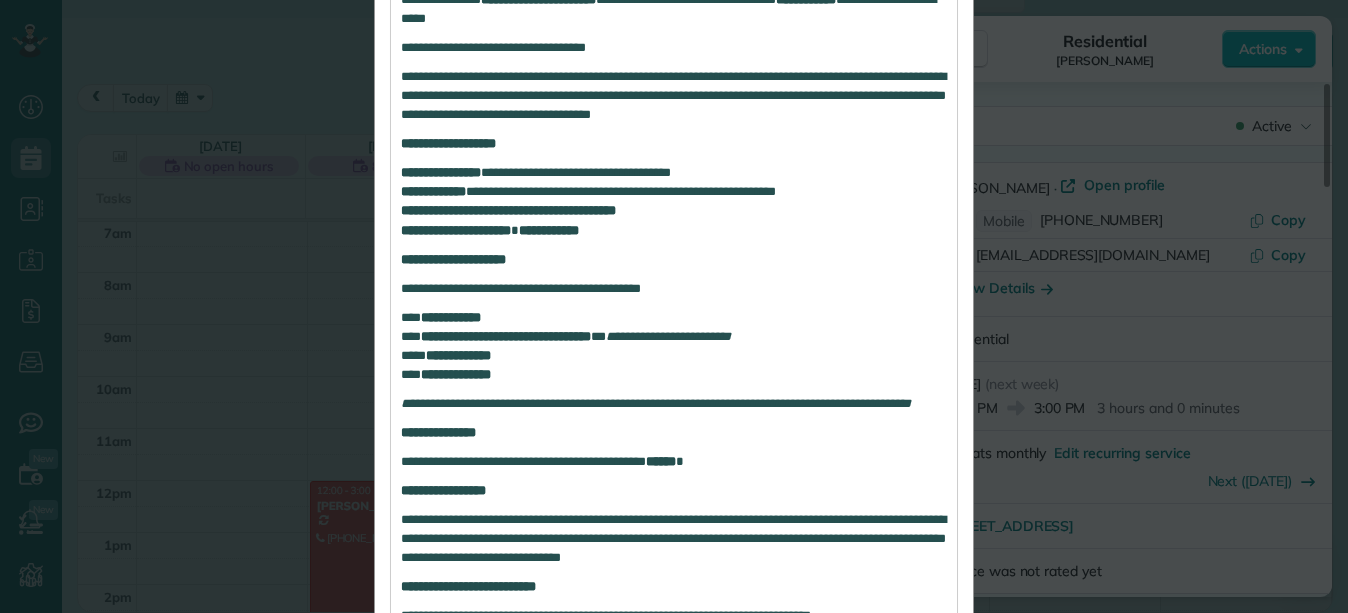 click on "**********" at bounding box center [674, 461] 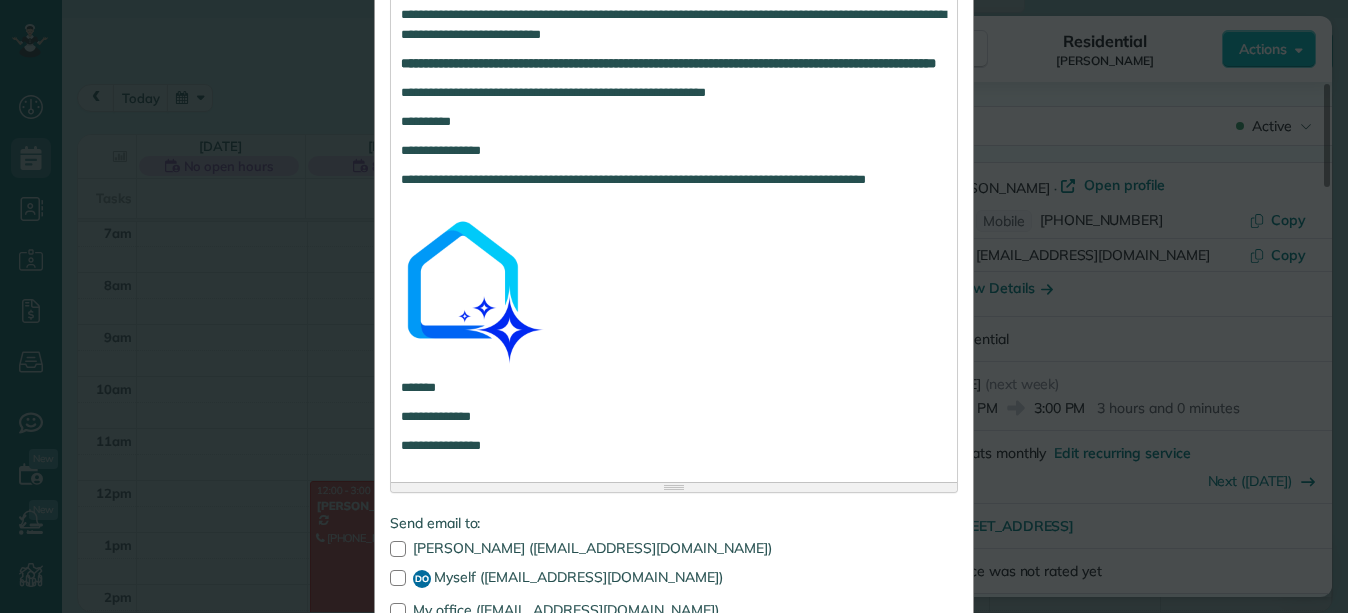 scroll, scrollTop: 1456, scrollLeft: 0, axis: vertical 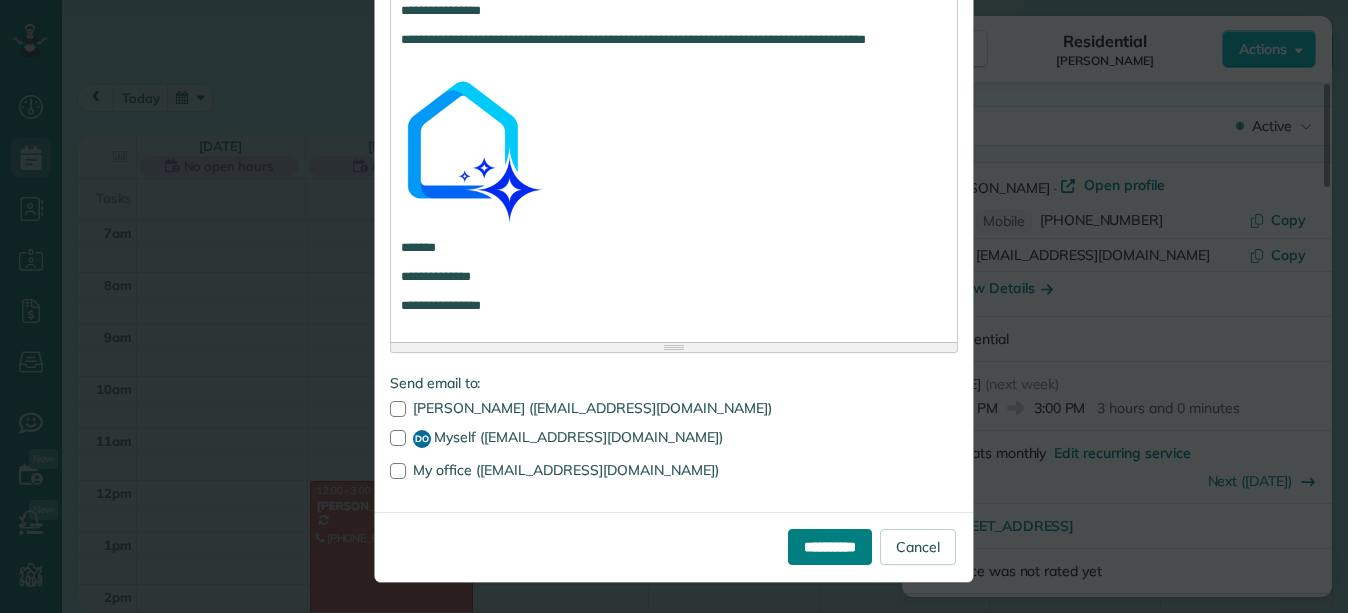 click on "**********" at bounding box center (830, 547) 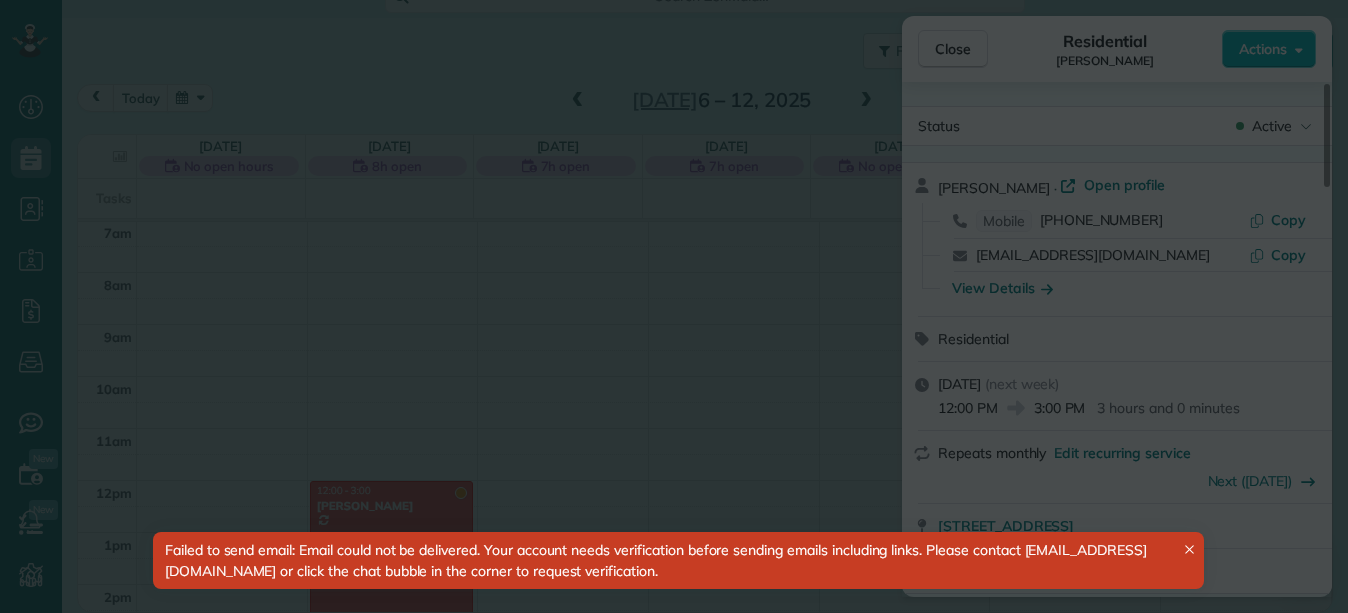 scroll, scrollTop: 0, scrollLeft: 0, axis: both 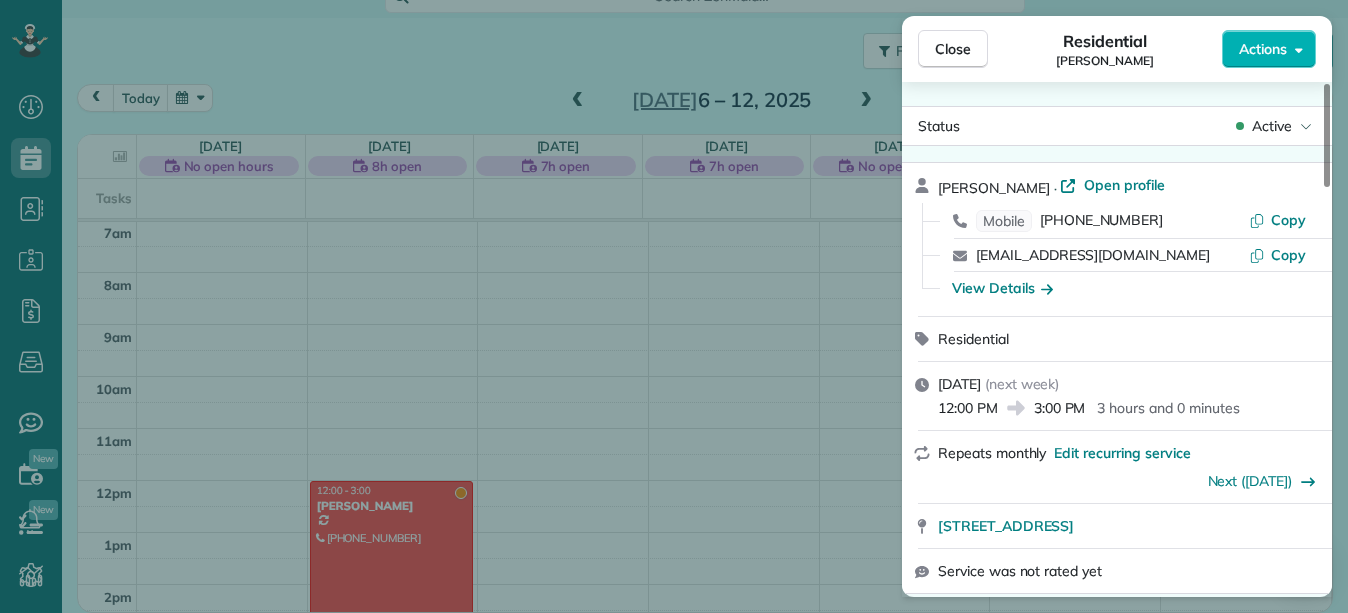 click on "Close Residential Sarah Lundeen Actions" at bounding box center (1117, 49) 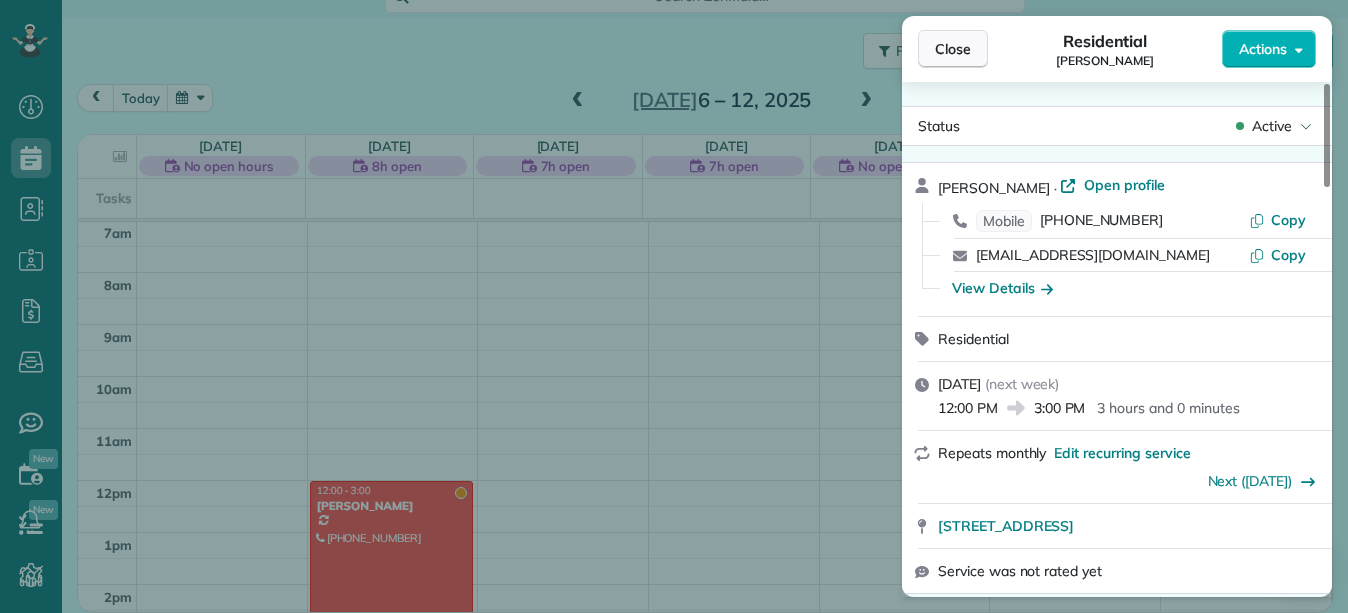 click on "Close" at bounding box center (953, 49) 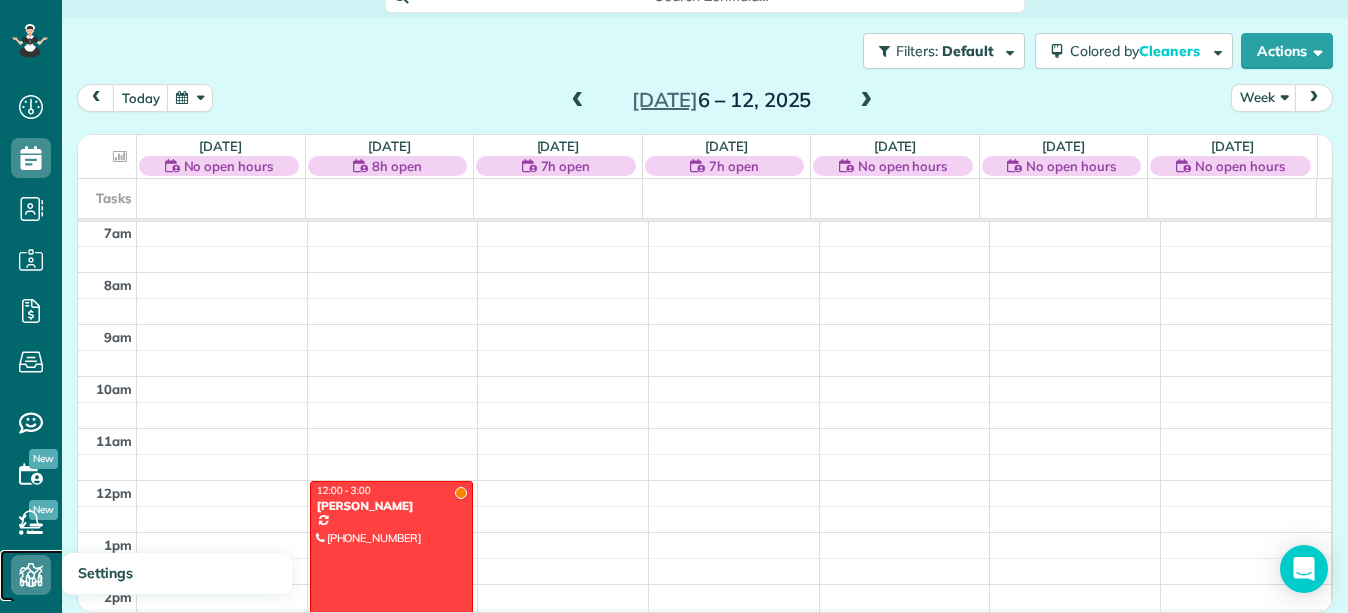 click 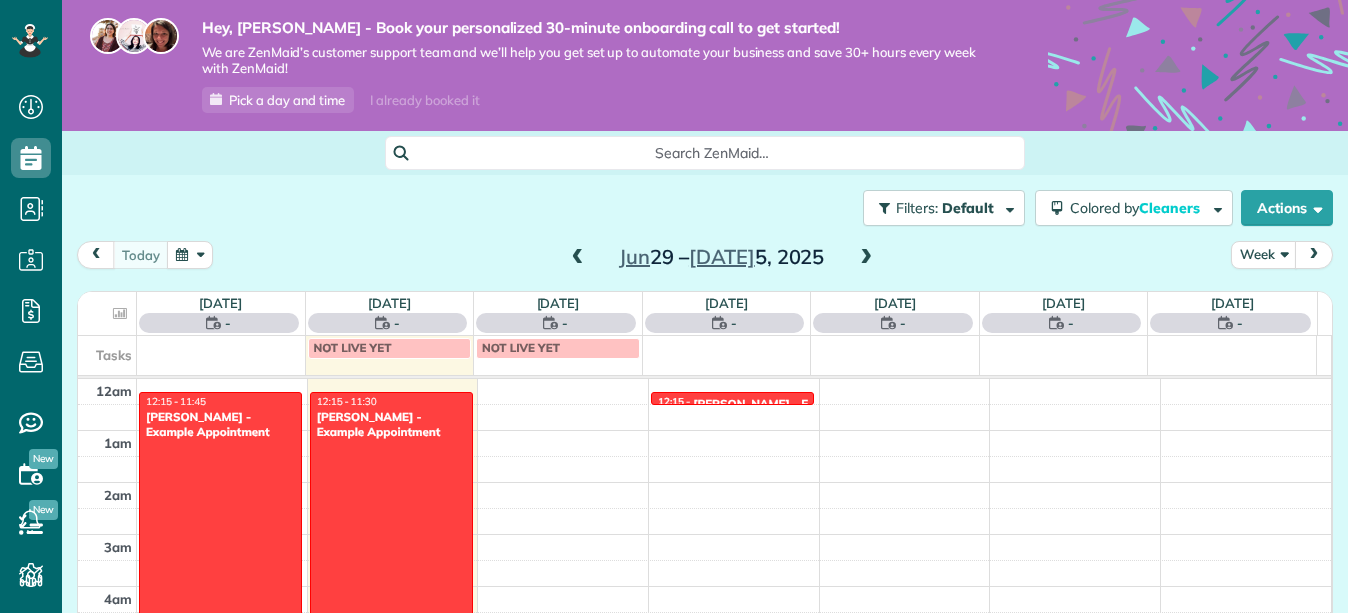 scroll, scrollTop: 0, scrollLeft: 0, axis: both 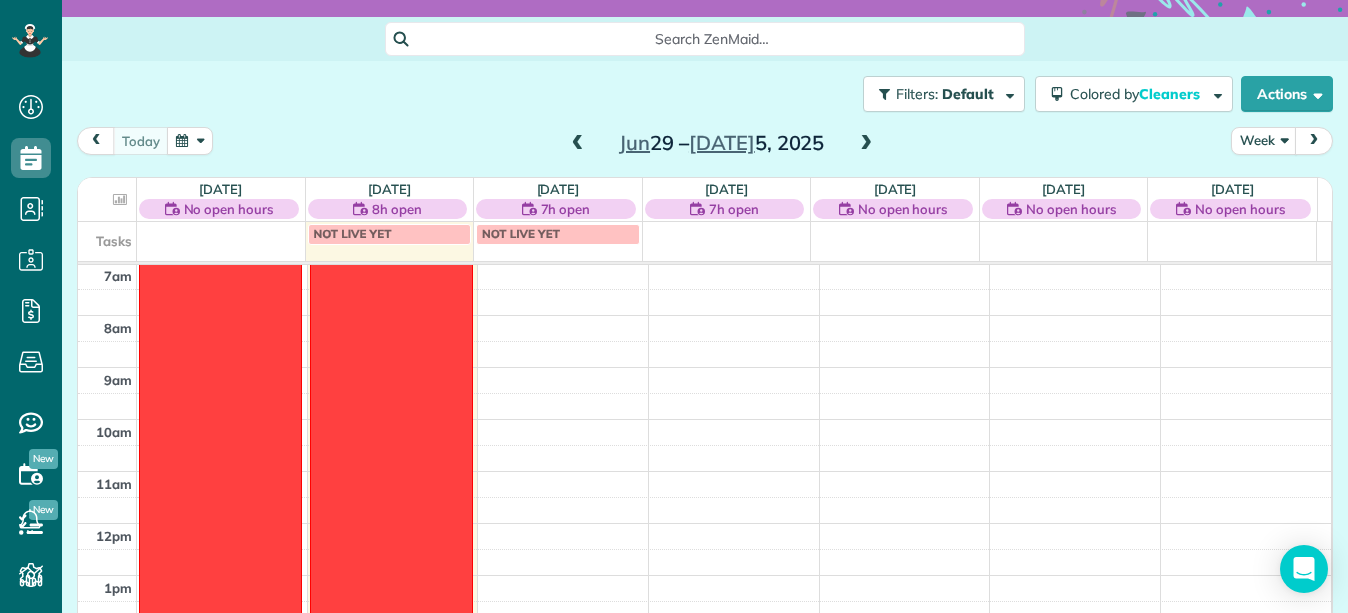 click at bounding box center (866, 144) 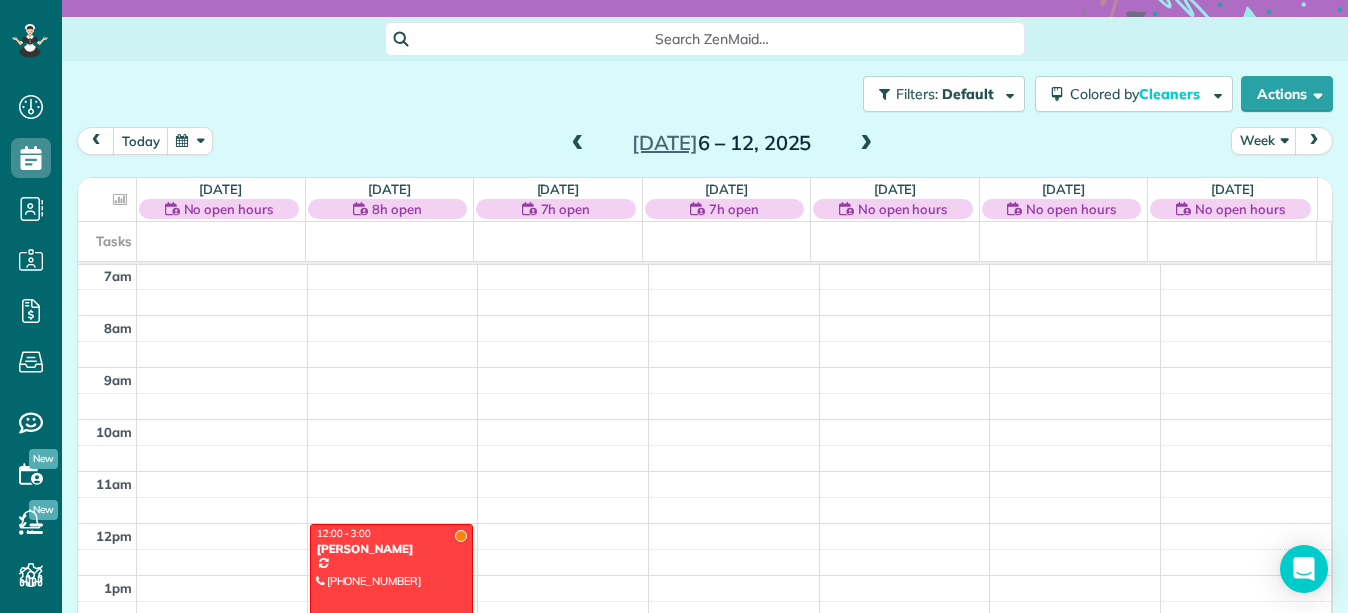 click at bounding box center [391, 602] 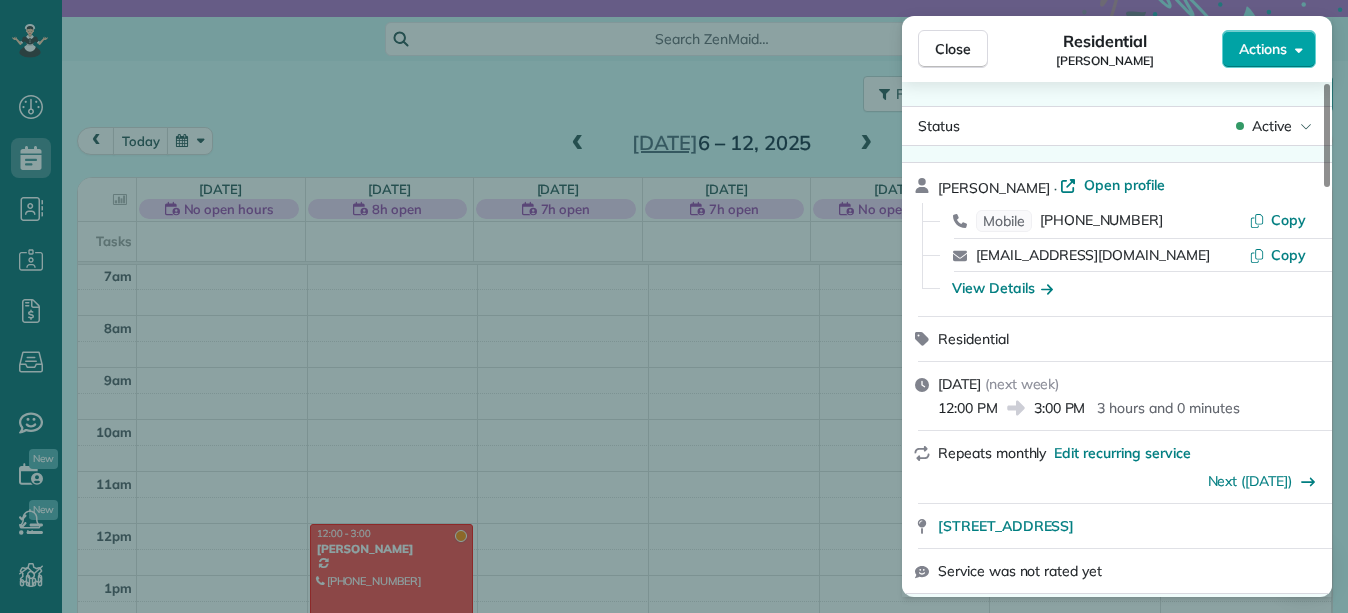 click 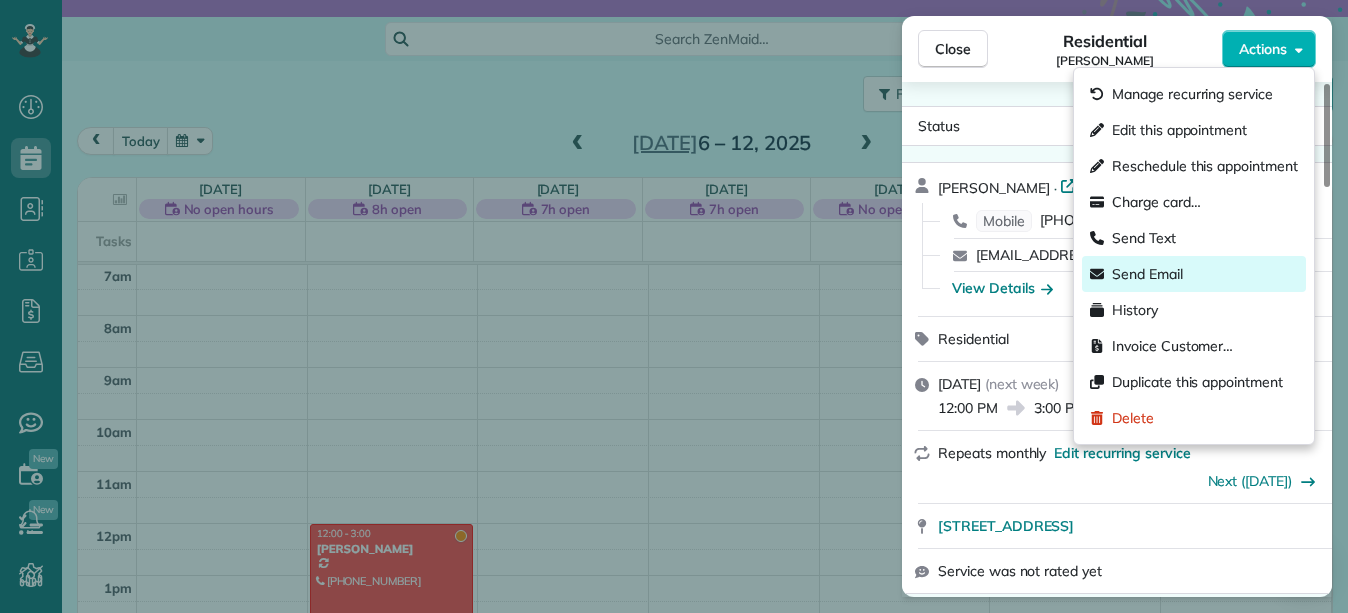 click on "Send Email" at bounding box center [1194, 274] 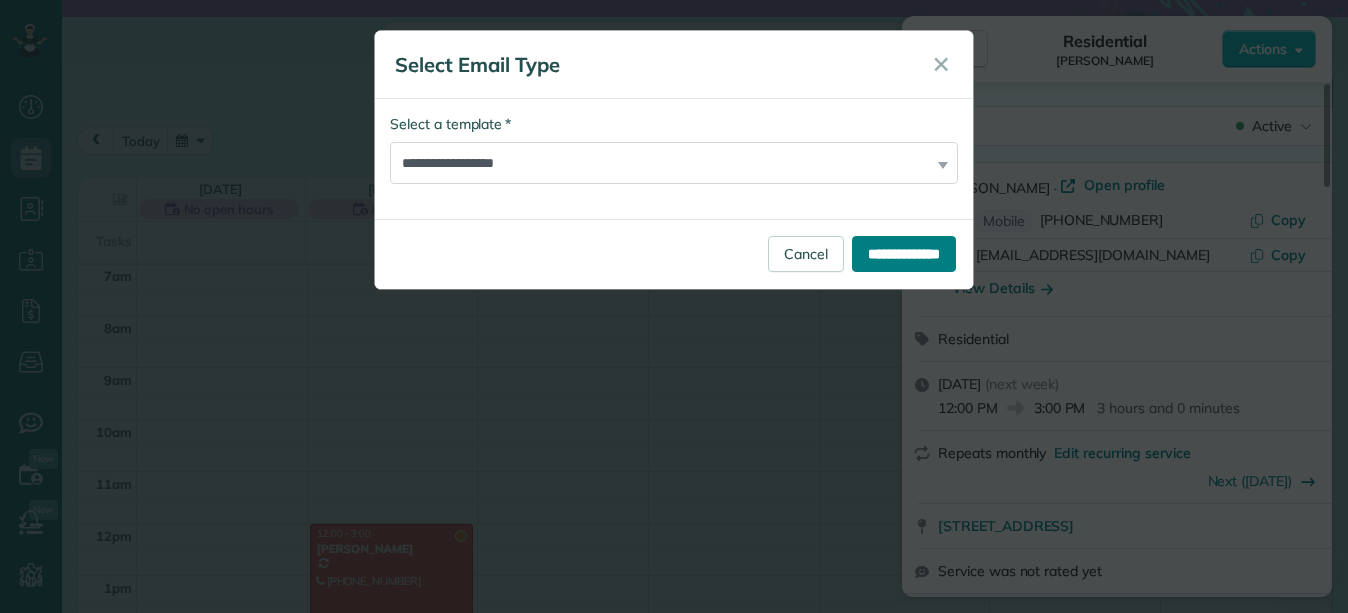 click on "**********" at bounding box center (904, 254) 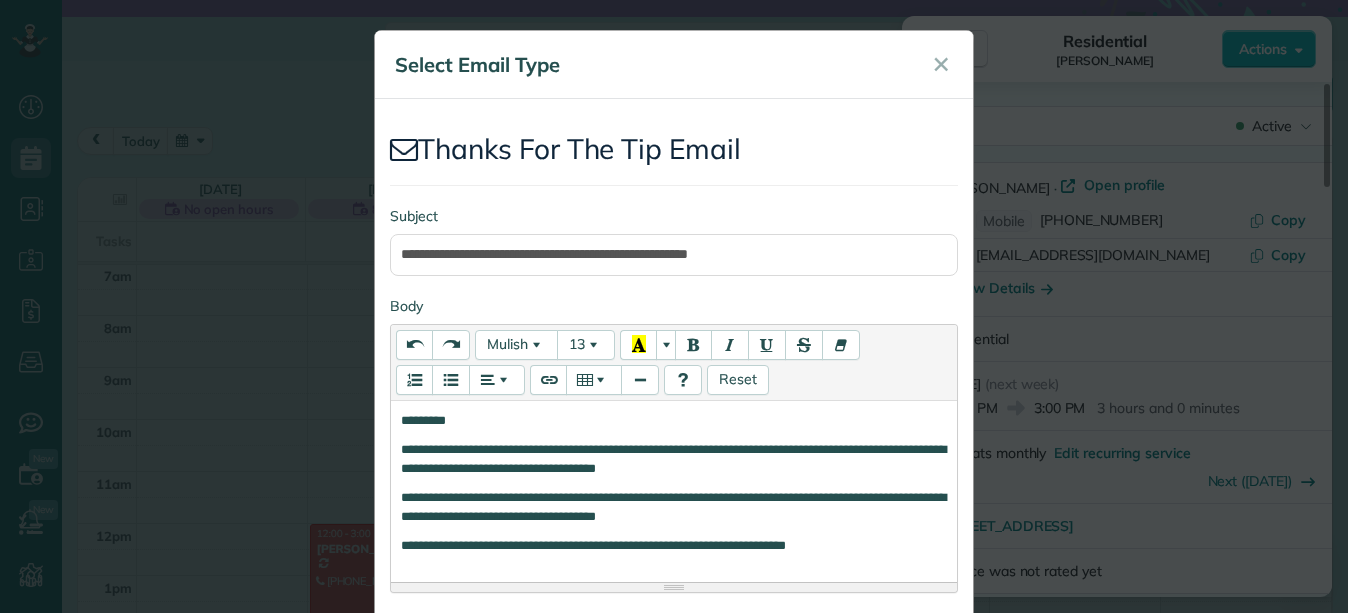 click on "**********" at bounding box center [674, 425] 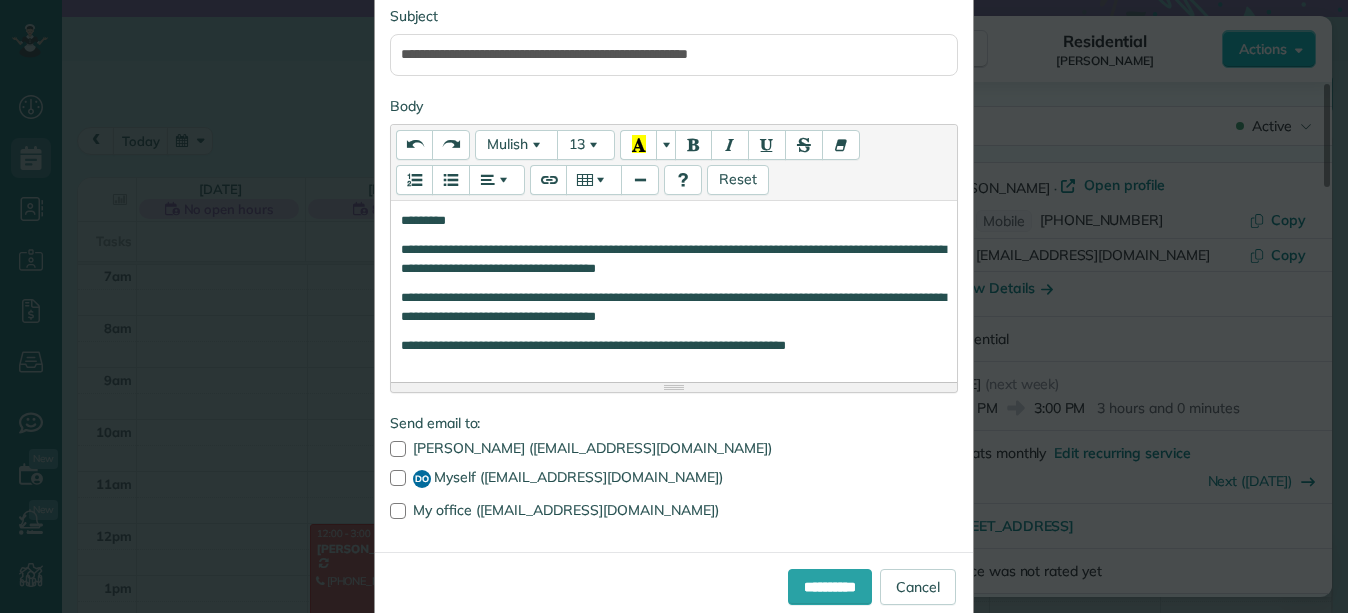 scroll, scrollTop: 240, scrollLeft: 0, axis: vertical 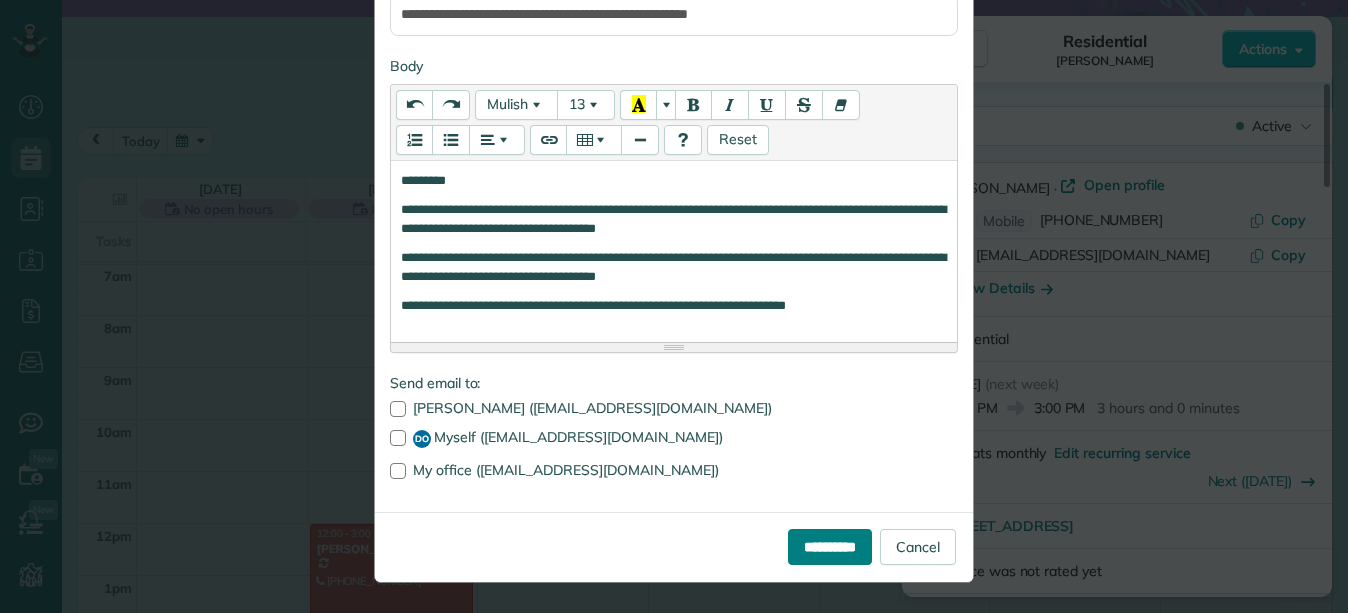 click on "**********" at bounding box center (830, 547) 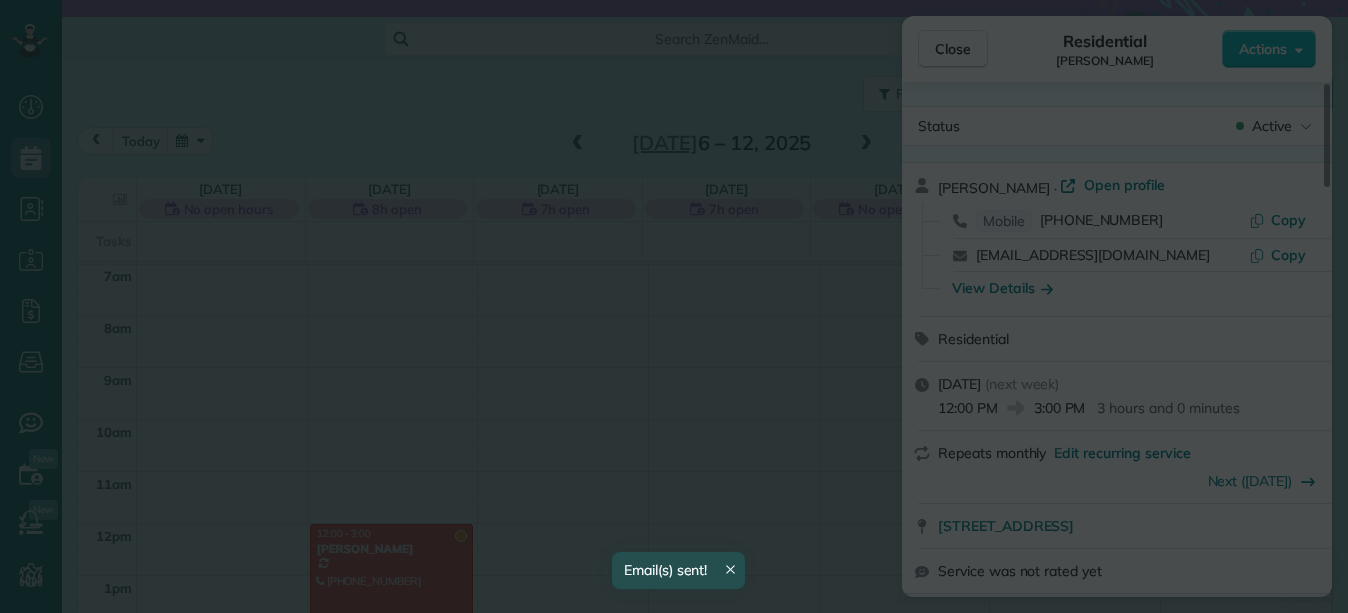 scroll, scrollTop: 0, scrollLeft: 0, axis: both 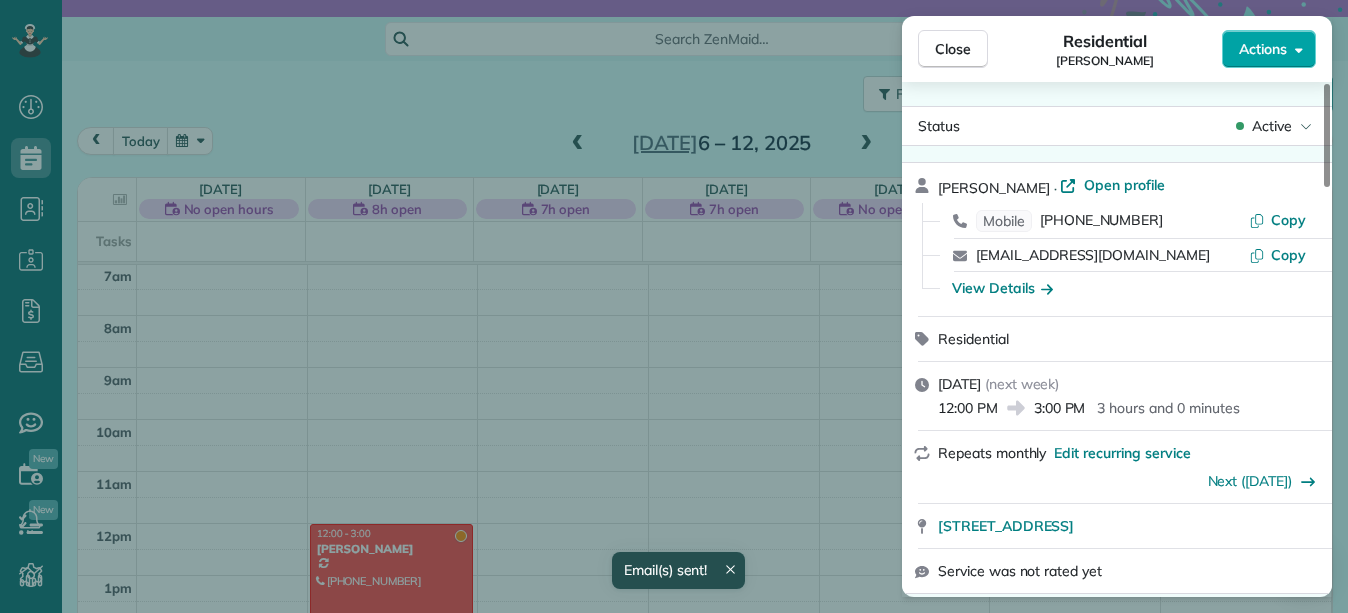 click on "Actions" at bounding box center [1269, 49] 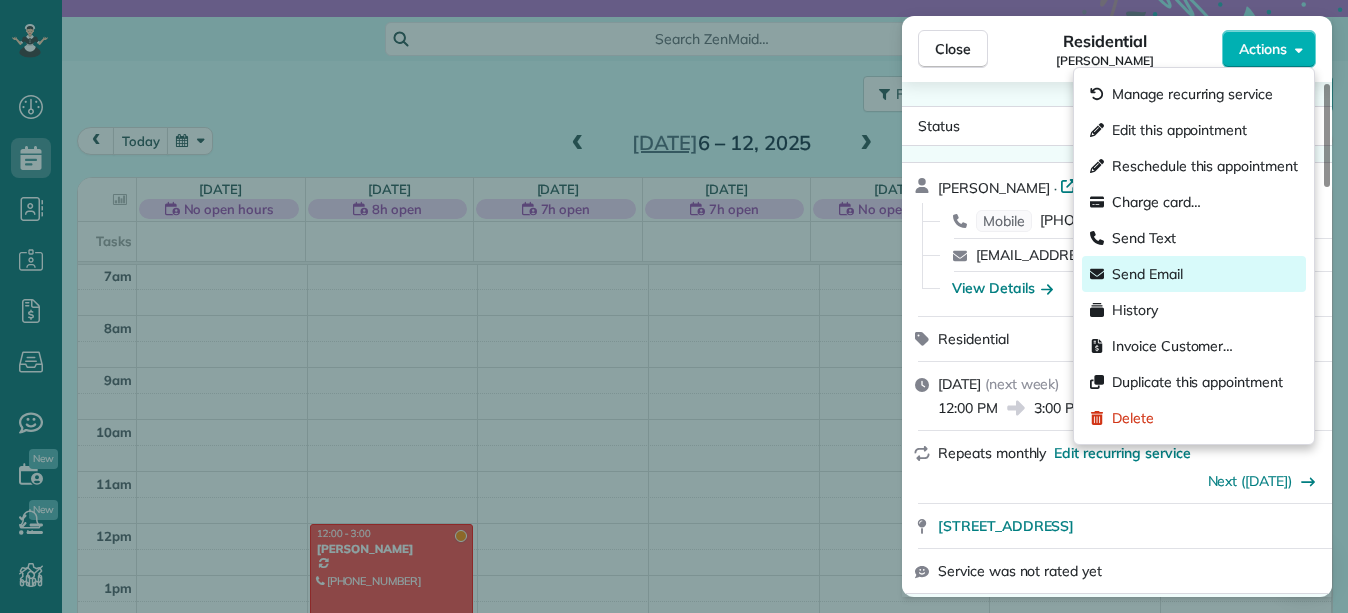 click on "Send Email" at bounding box center (1147, 274) 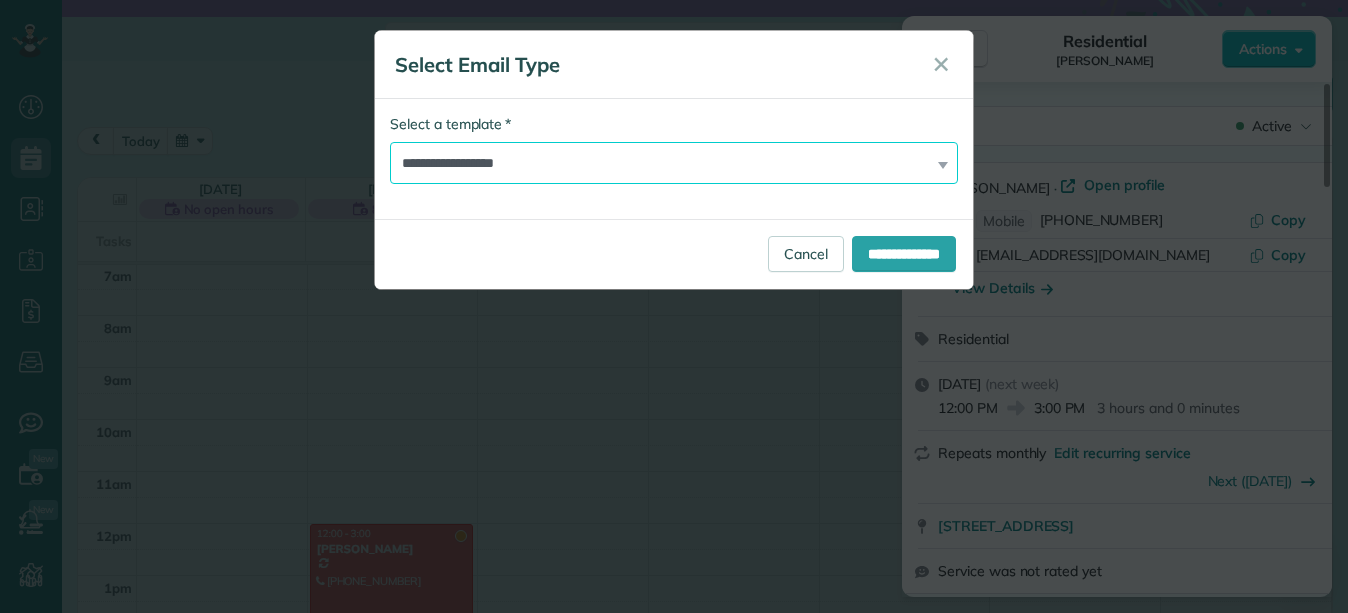 click on "**********" at bounding box center [674, 163] 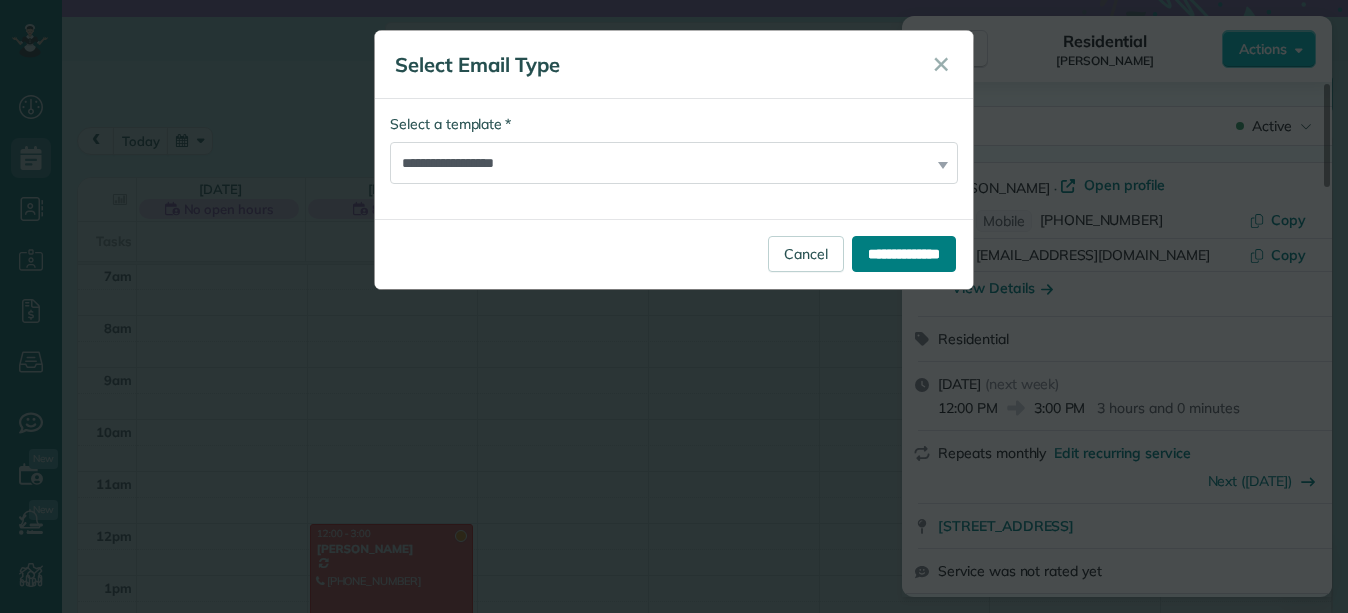 click on "**********" at bounding box center (904, 254) 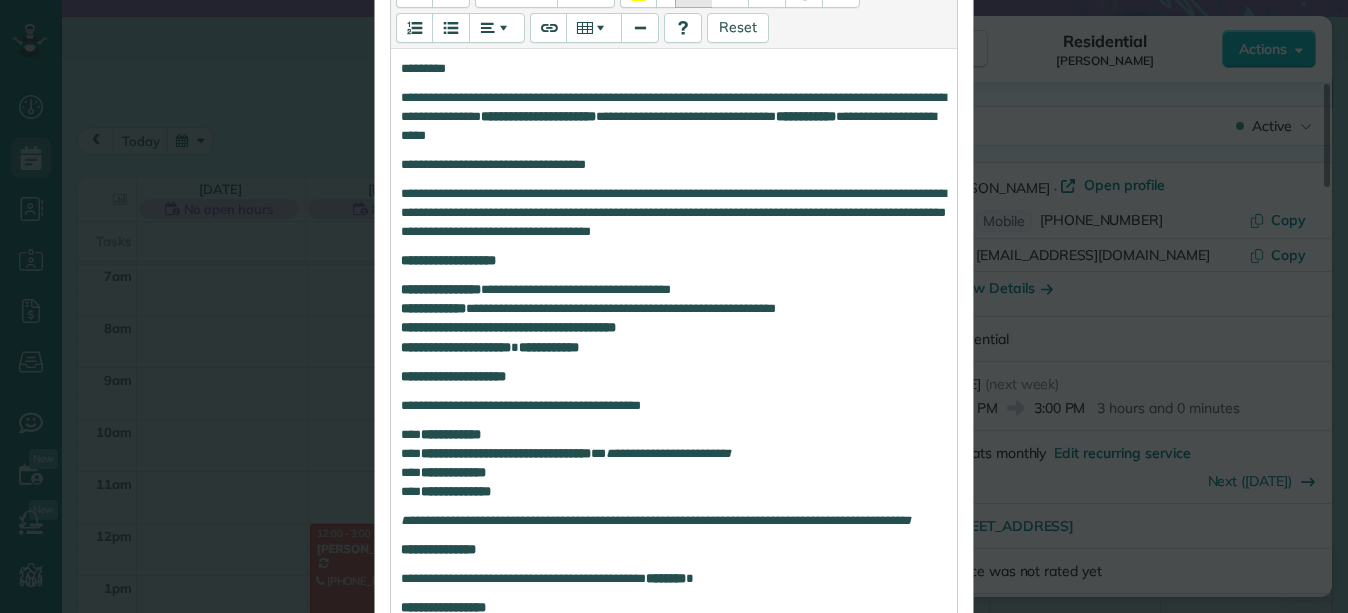 scroll, scrollTop: 360, scrollLeft: 0, axis: vertical 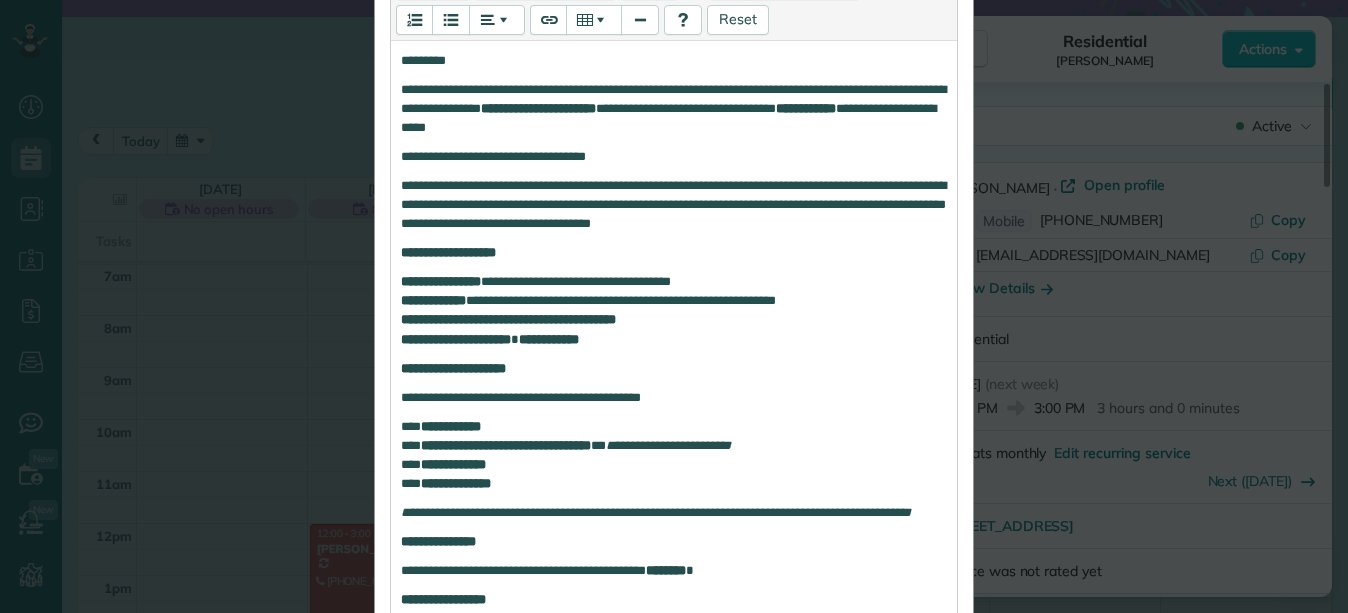 click on "**********" at bounding box center [674, 464] 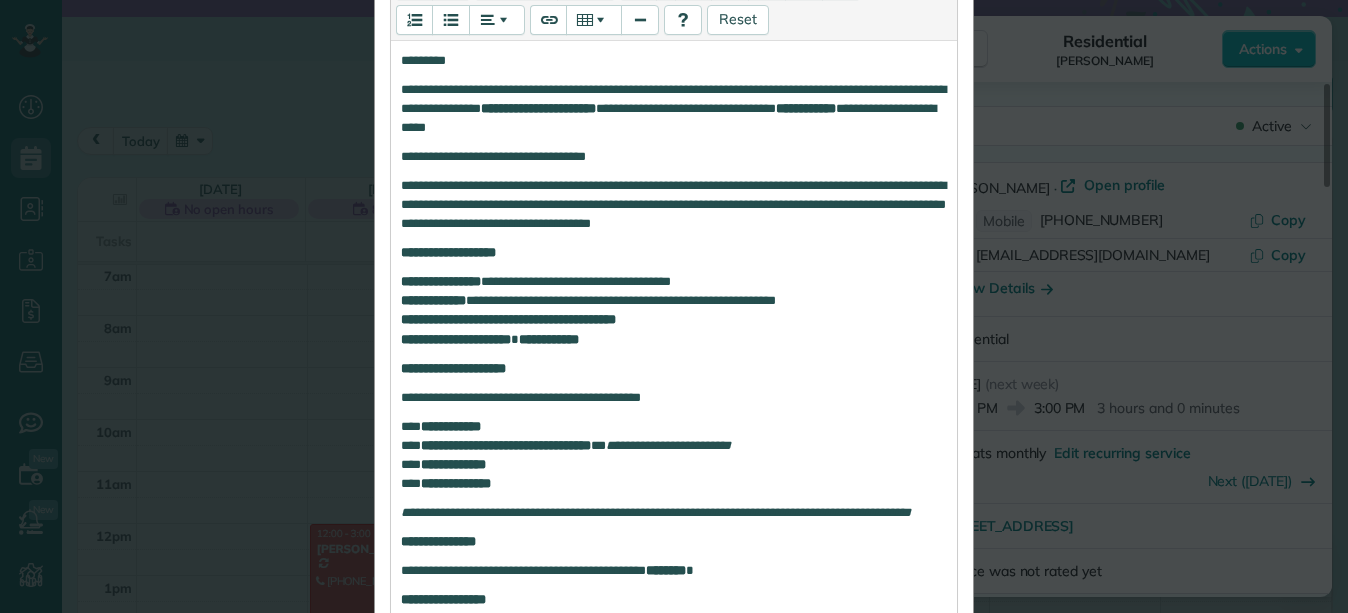 type 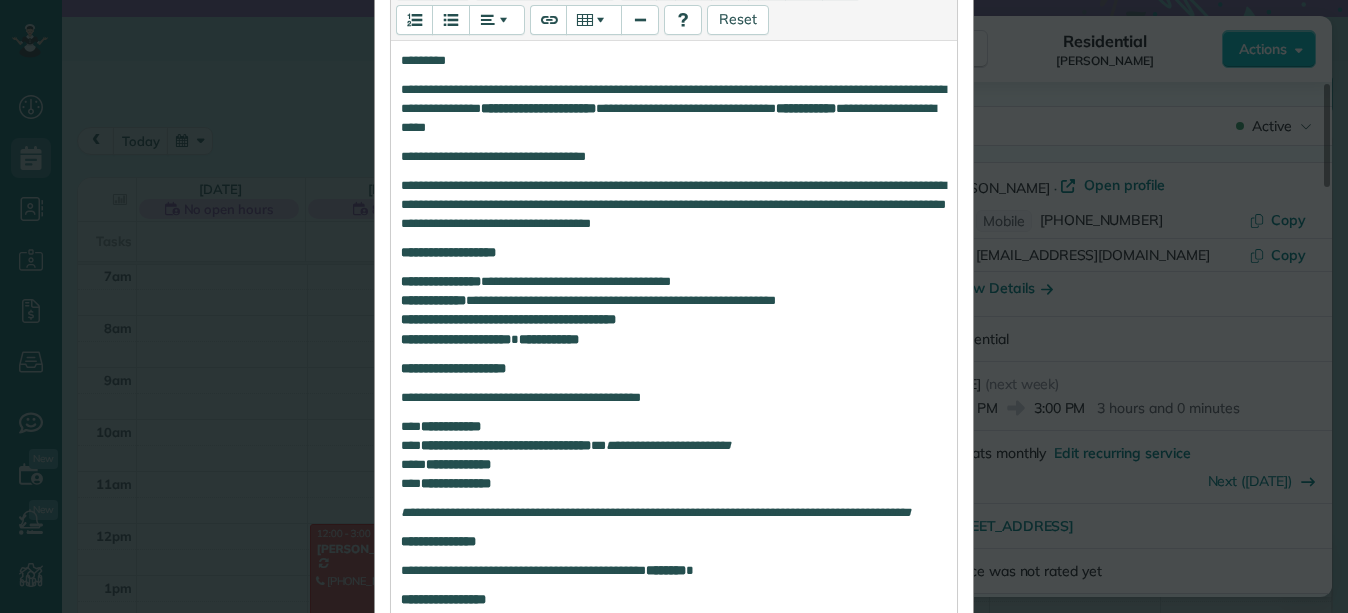 click on "********" at bounding box center [666, 570] 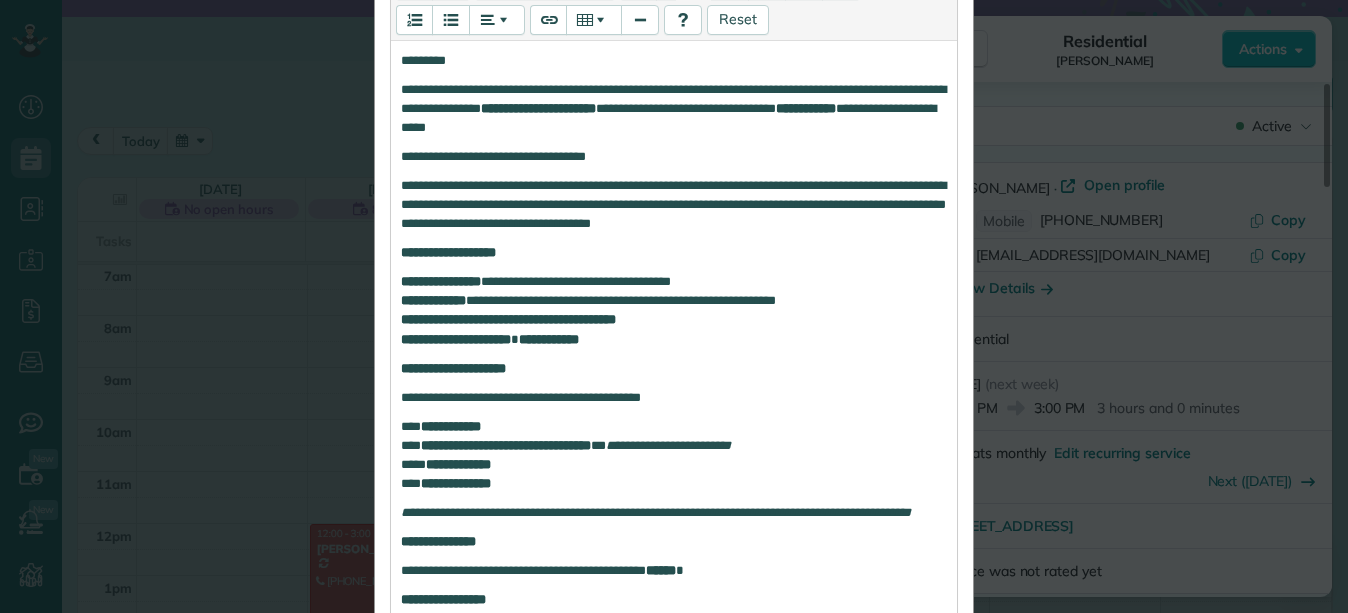 click on "**********" at bounding box center (674, 570) 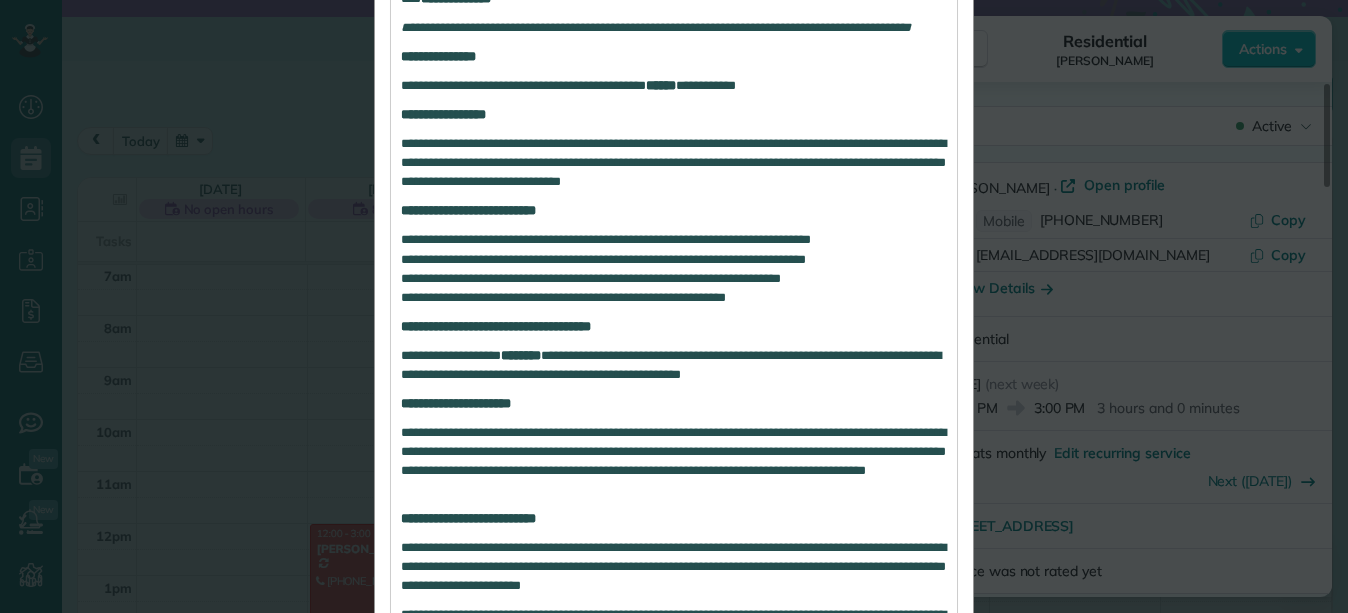 scroll, scrollTop: 1324, scrollLeft: 0, axis: vertical 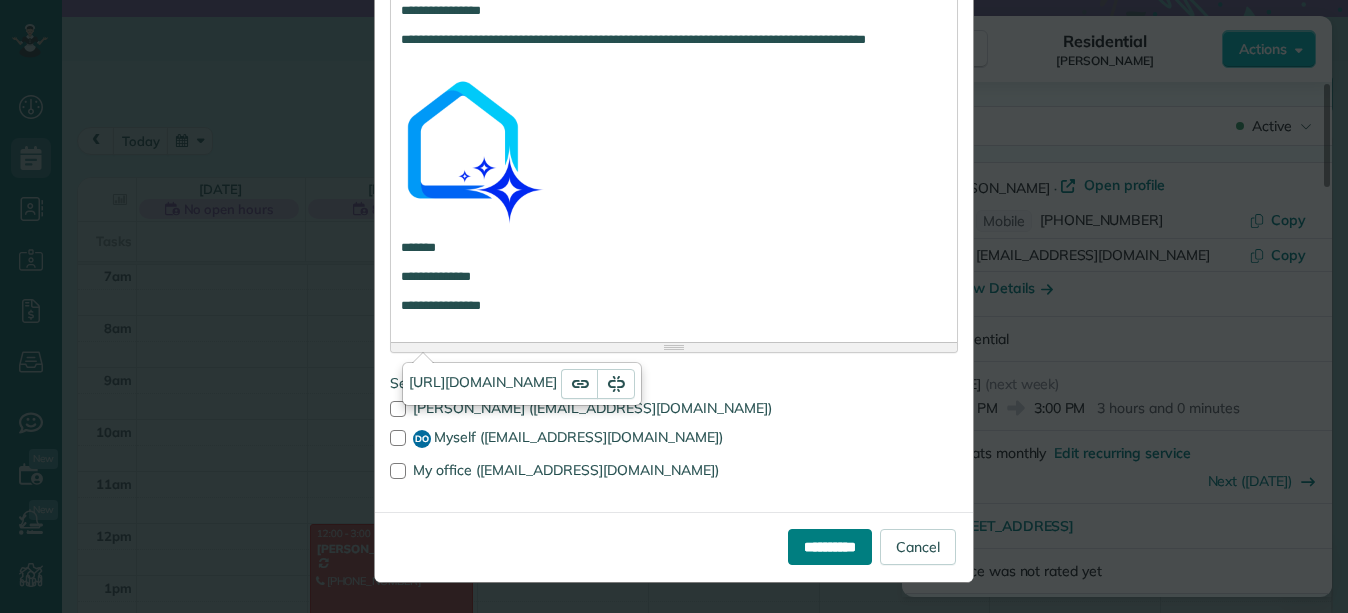click on "**********" at bounding box center (830, 547) 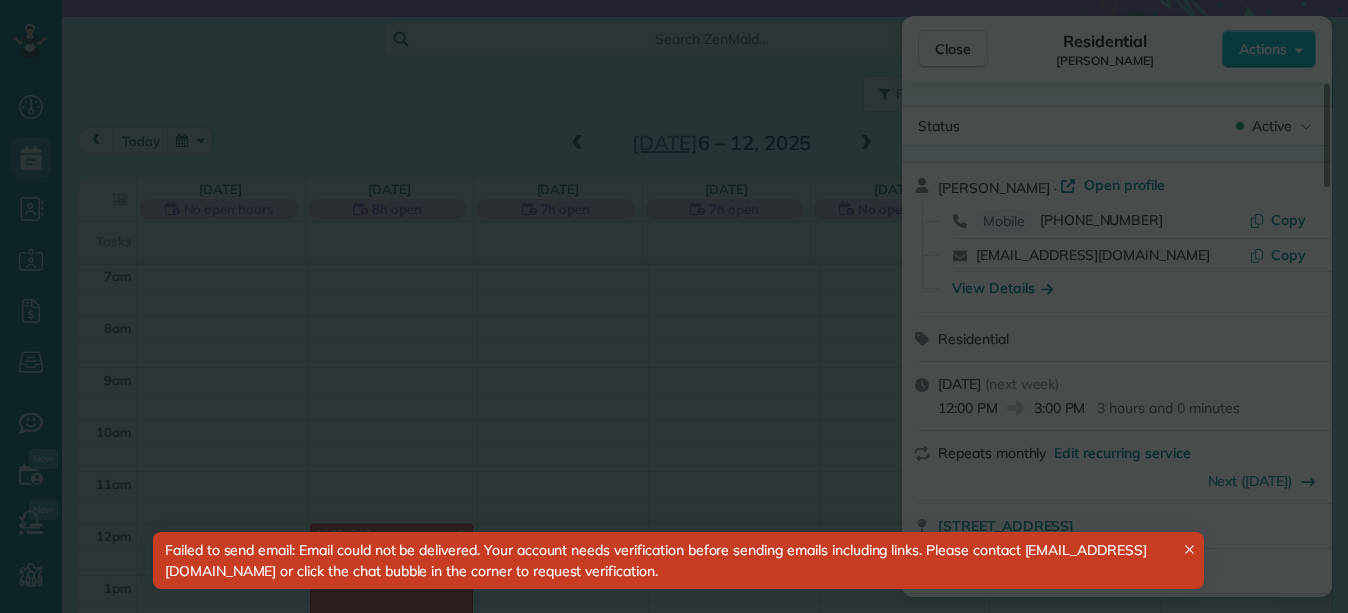 scroll, scrollTop: 0, scrollLeft: 0, axis: both 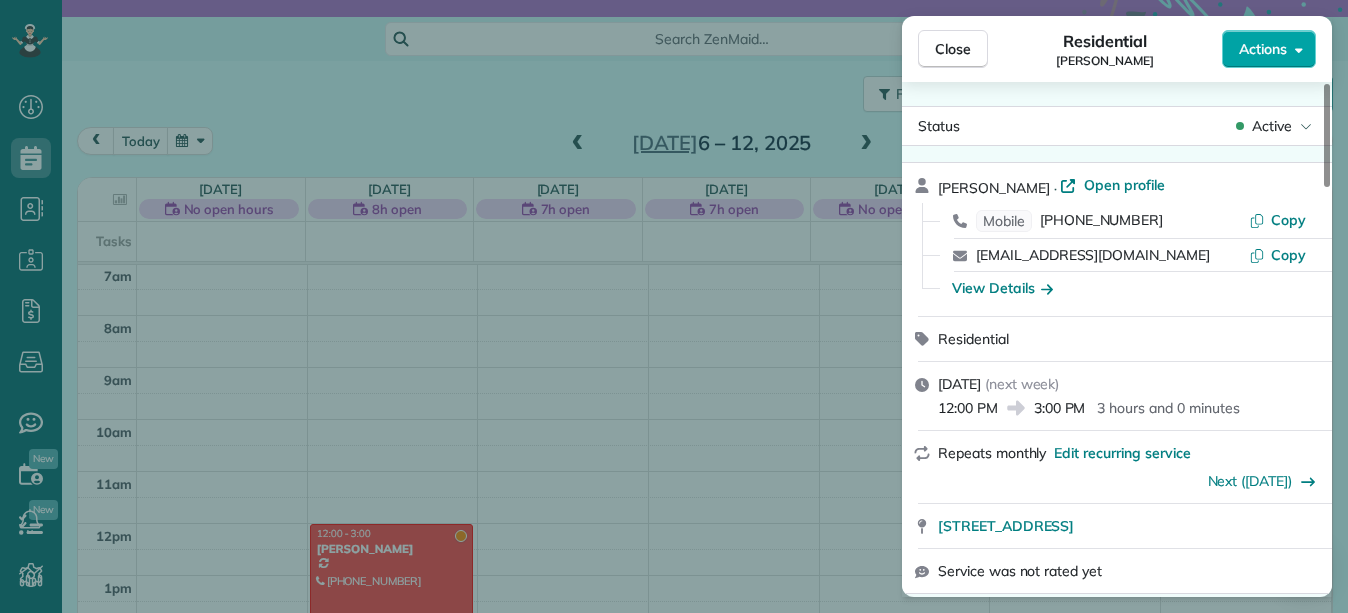 click on "Actions" at bounding box center (1269, 49) 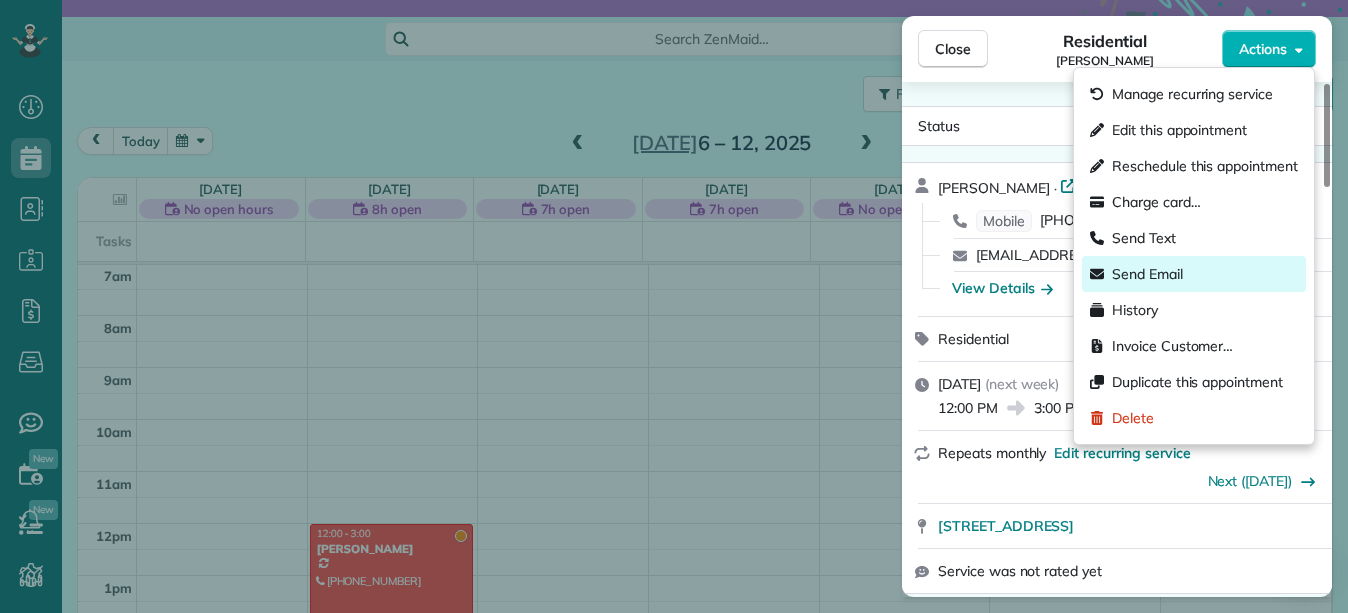click on "Send Email" at bounding box center (1147, 274) 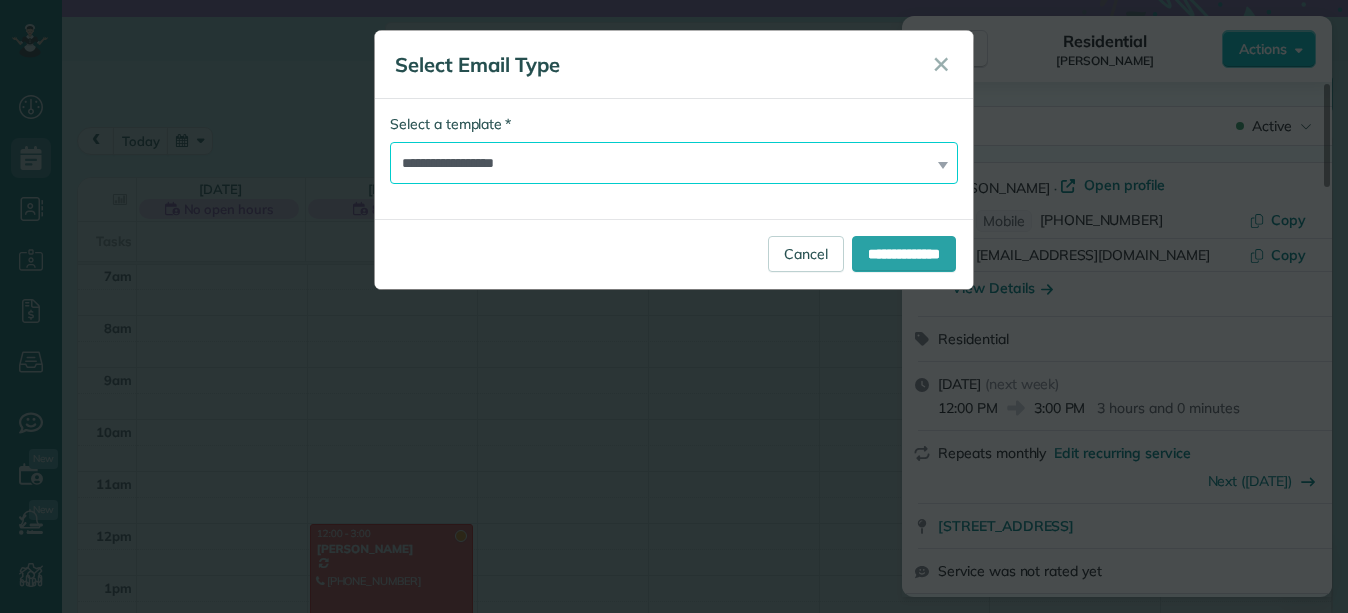 click on "**********" at bounding box center (674, 163) 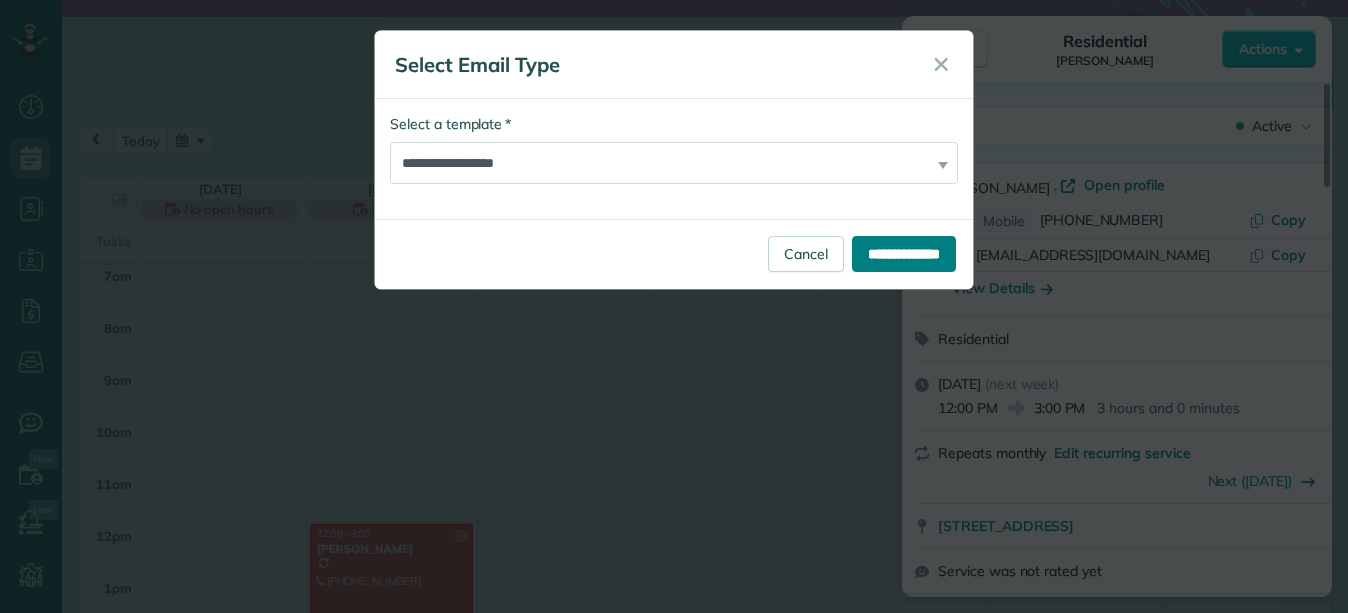 click on "**********" at bounding box center [904, 254] 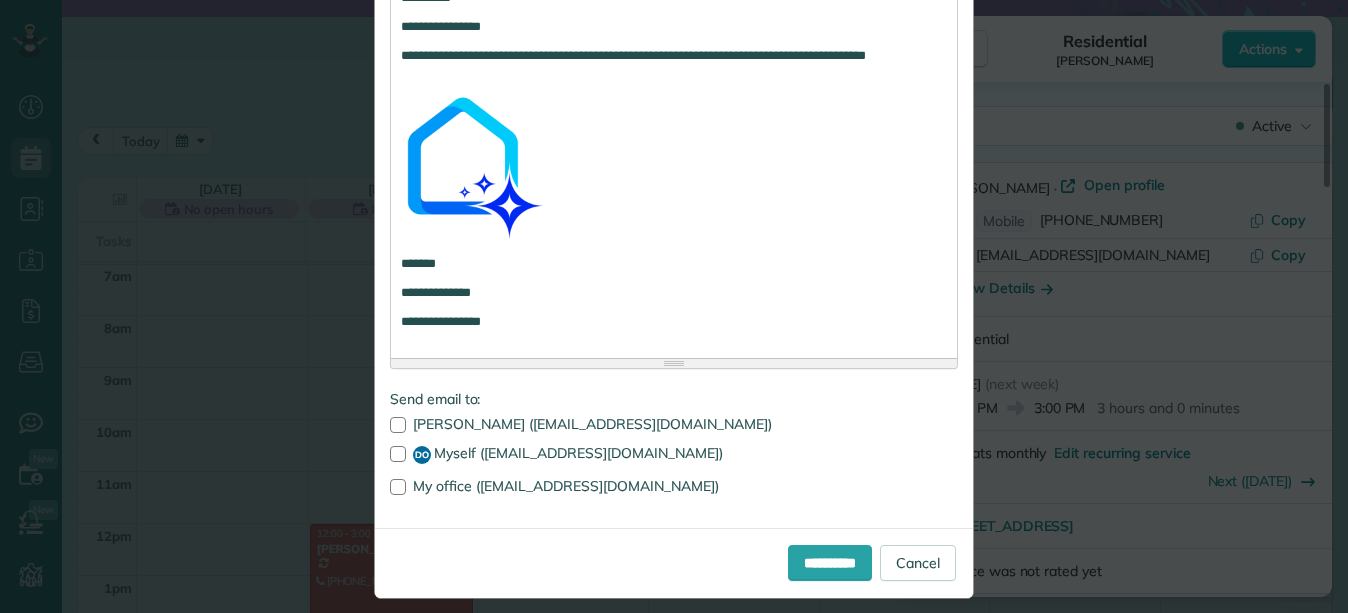 scroll, scrollTop: 1580, scrollLeft: 0, axis: vertical 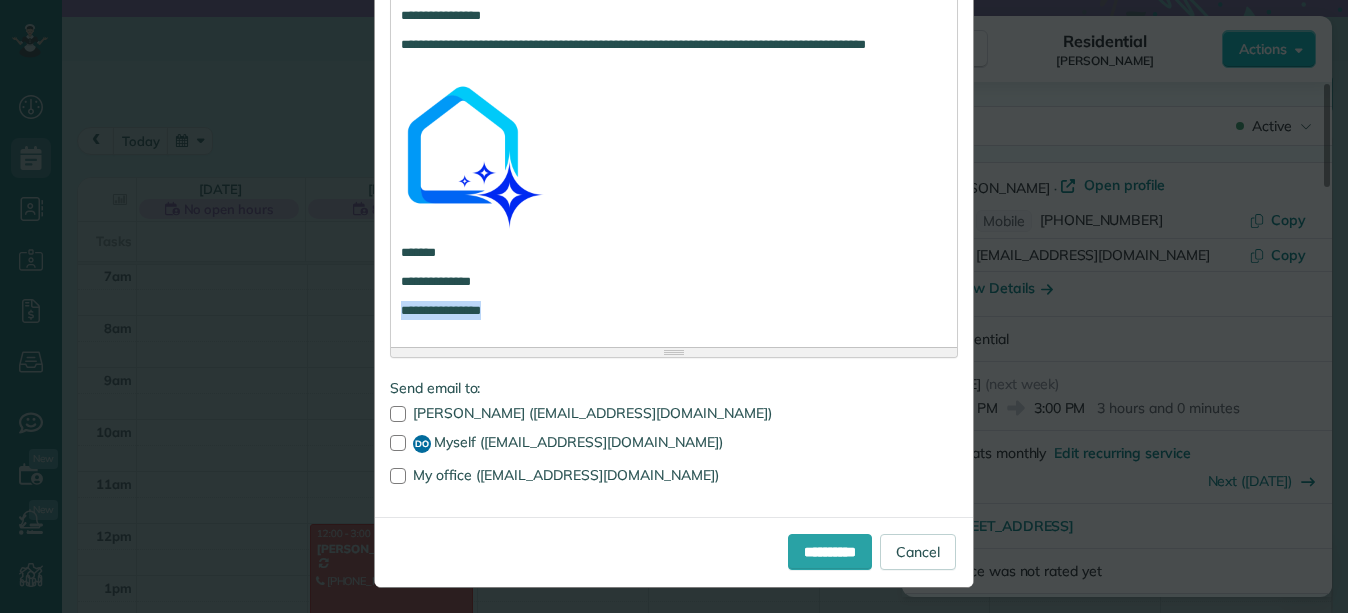 drag, startPoint x: 523, startPoint y: 355, endPoint x: 356, endPoint y: 366, distance: 167.36188 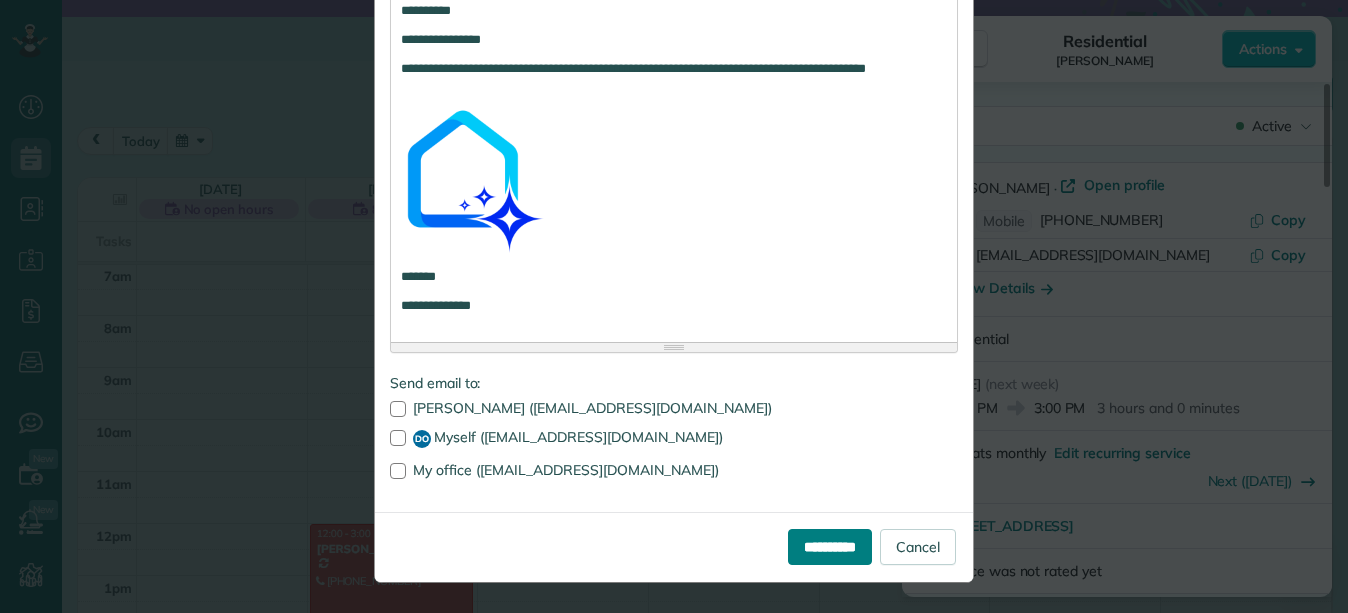 click on "**********" at bounding box center (830, 547) 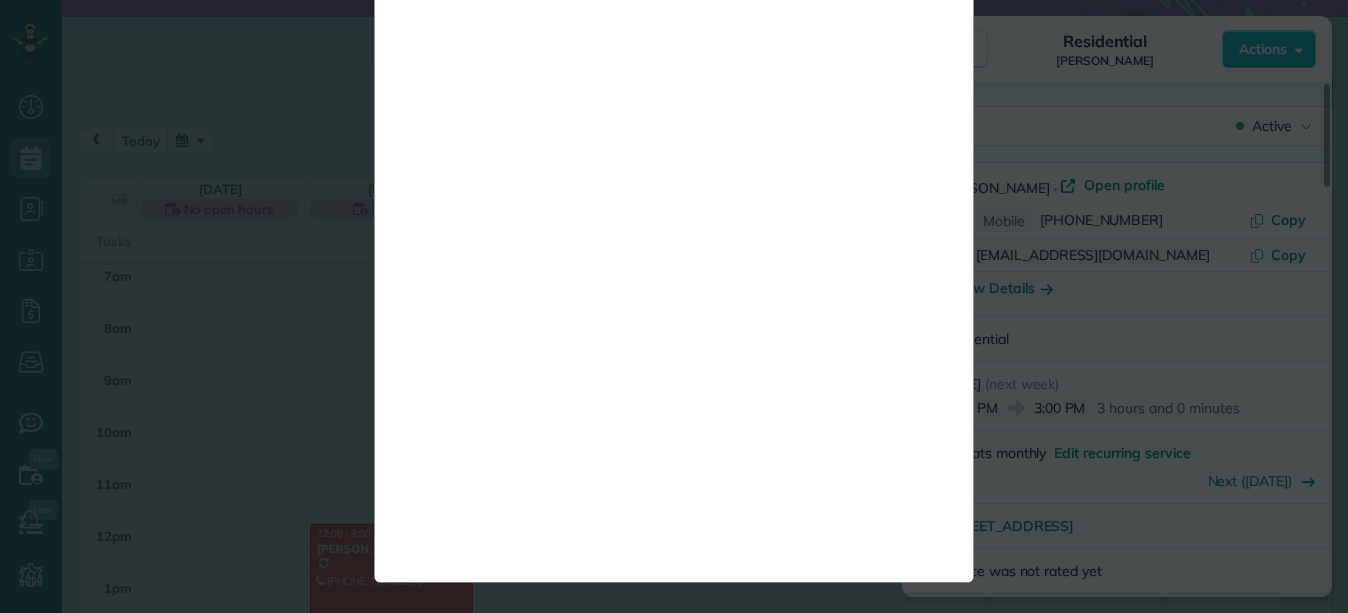 scroll, scrollTop: 0, scrollLeft: 0, axis: both 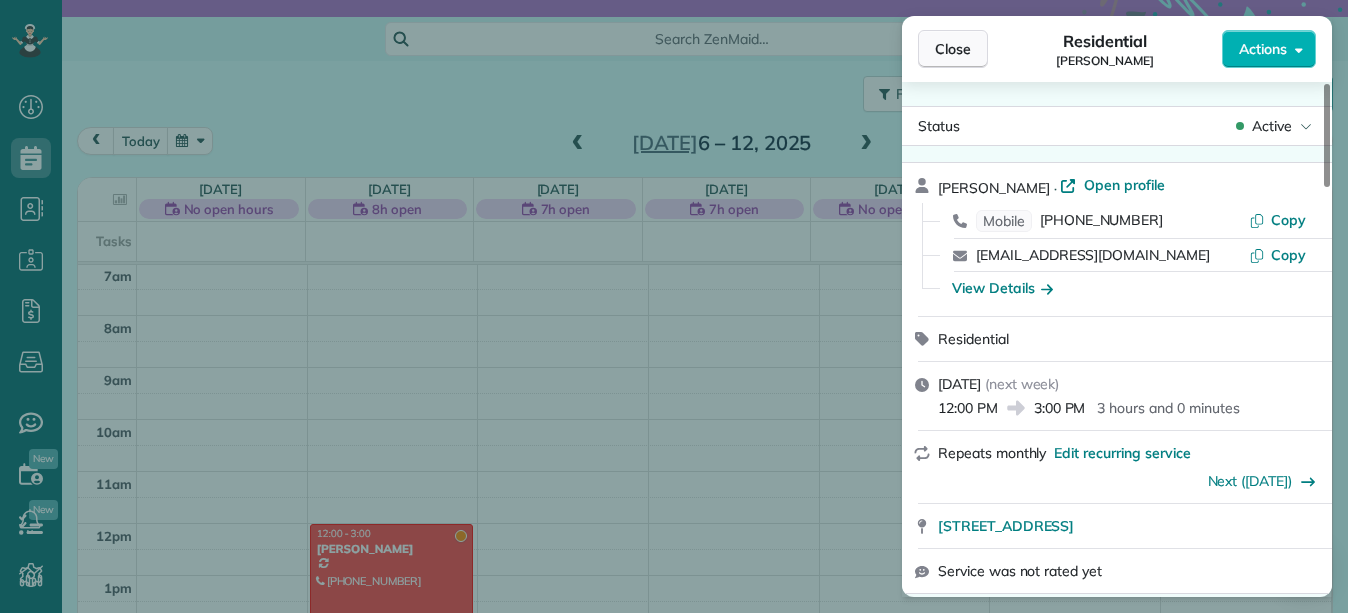 click on "Close" at bounding box center [953, 49] 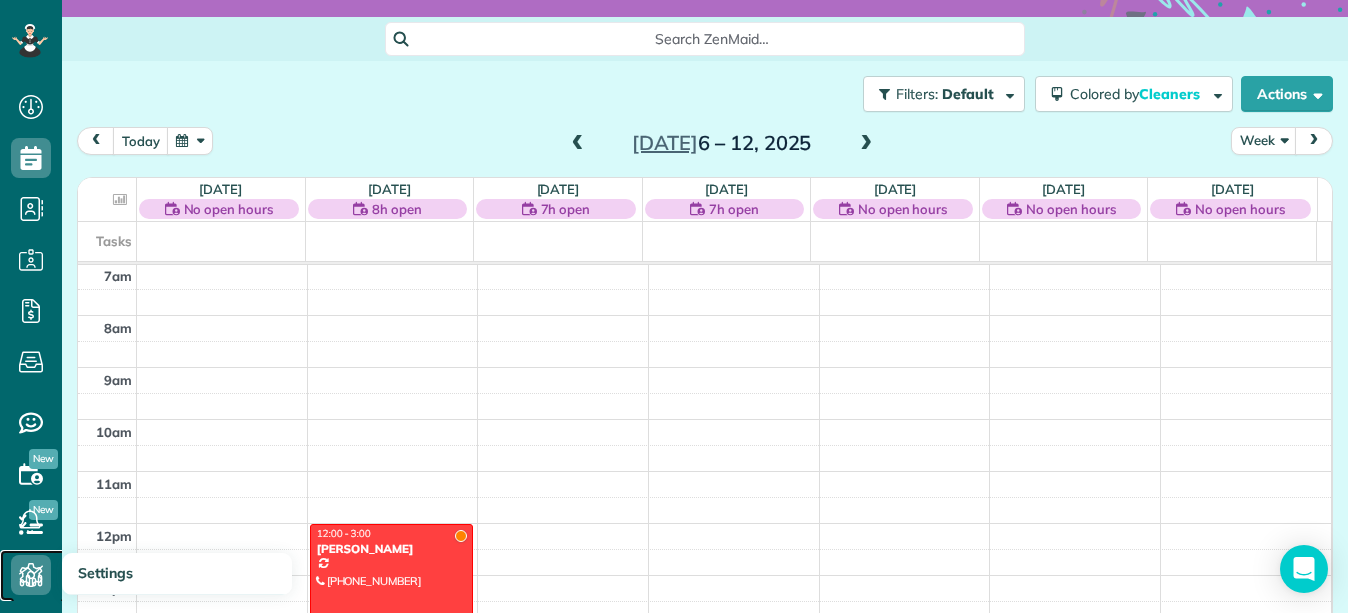 click 